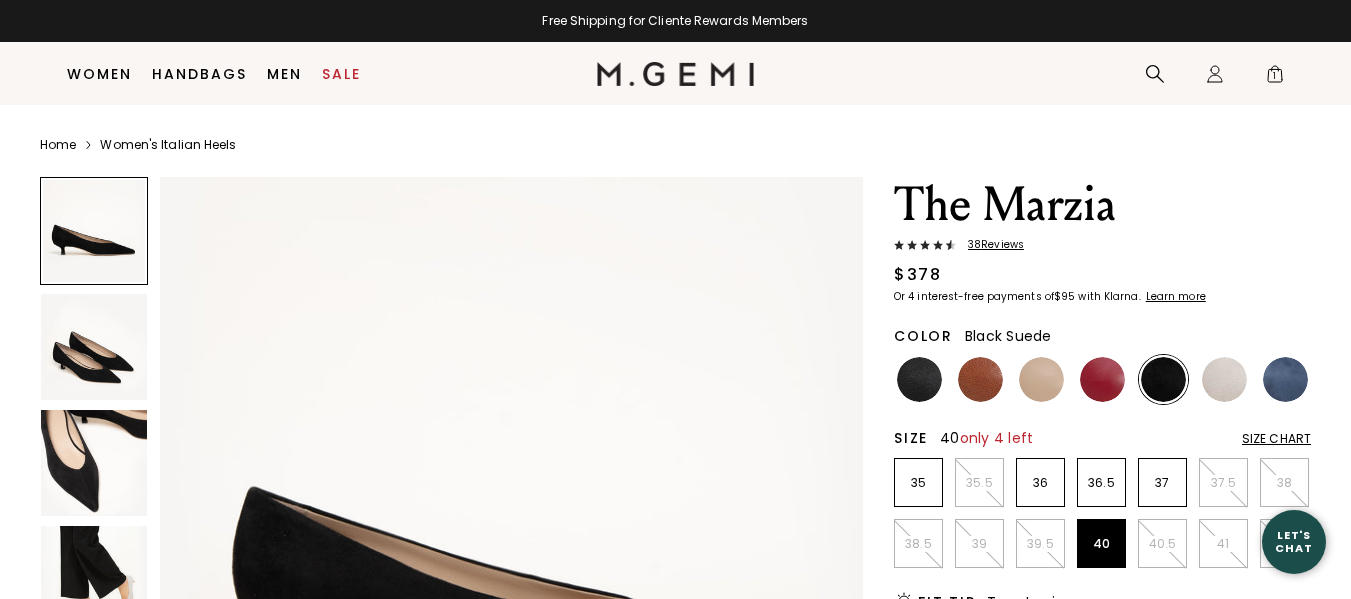 scroll, scrollTop: 3261, scrollLeft: 0, axis: vertical 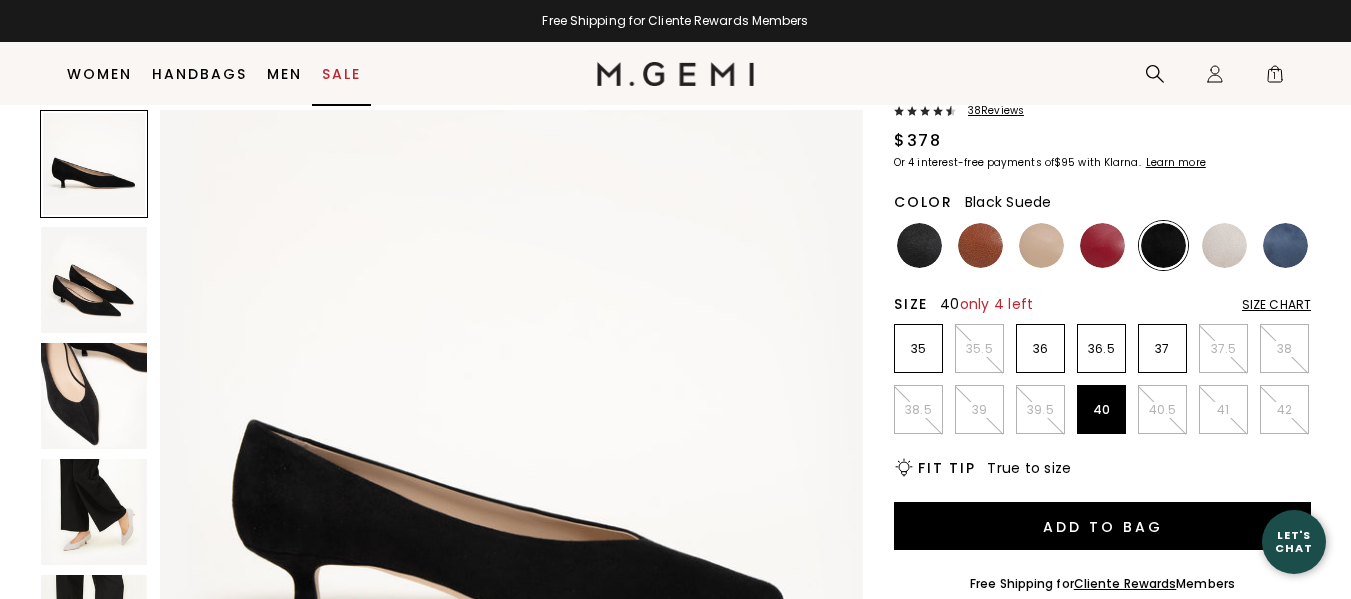 click on "Sale" at bounding box center (341, 74) 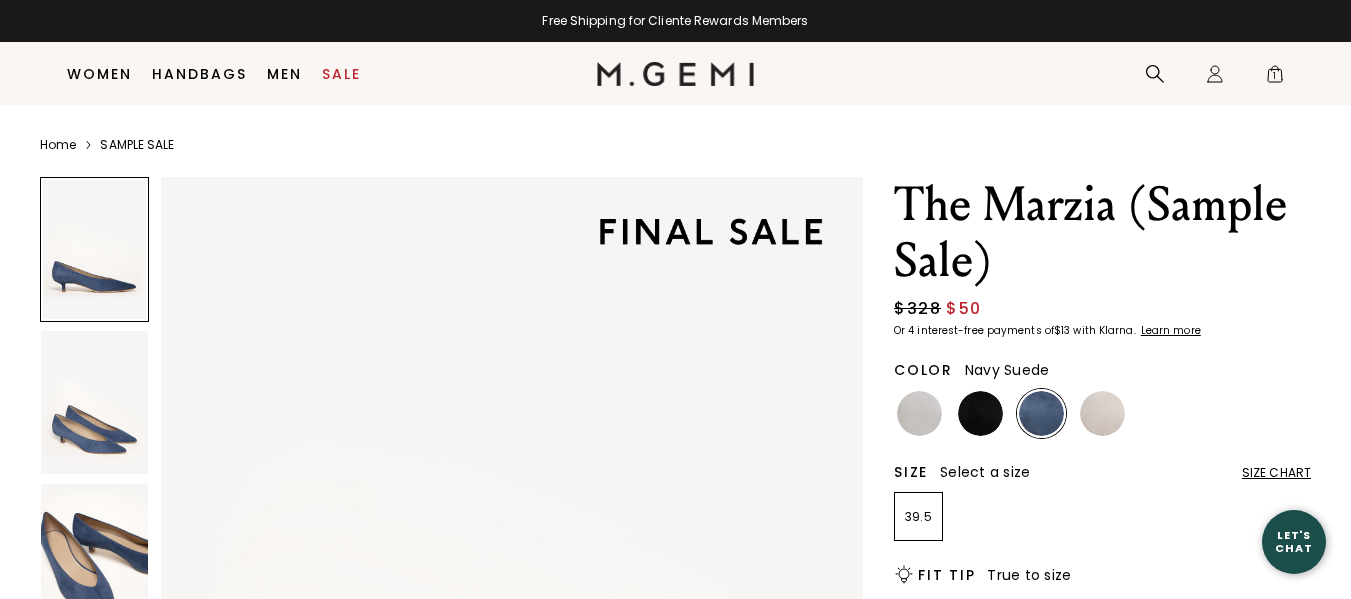 scroll, scrollTop: 83, scrollLeft: 0, axis: vertical 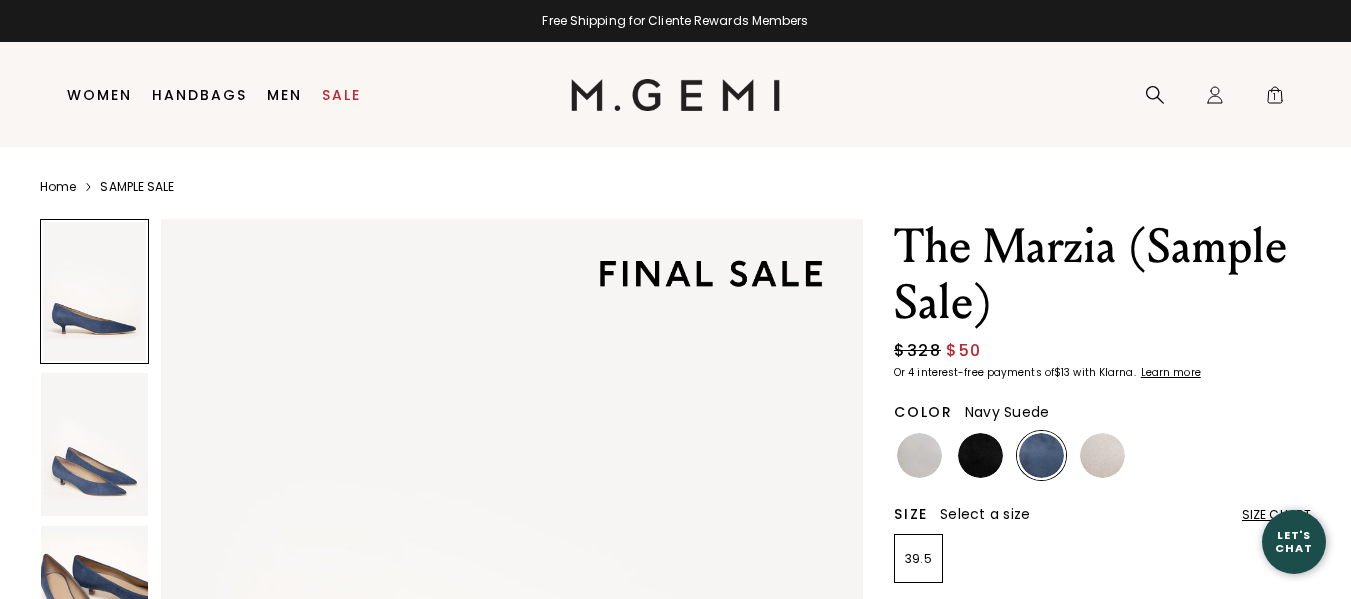 click on "SAMPLE SALE" at bounding box center [137, 187] 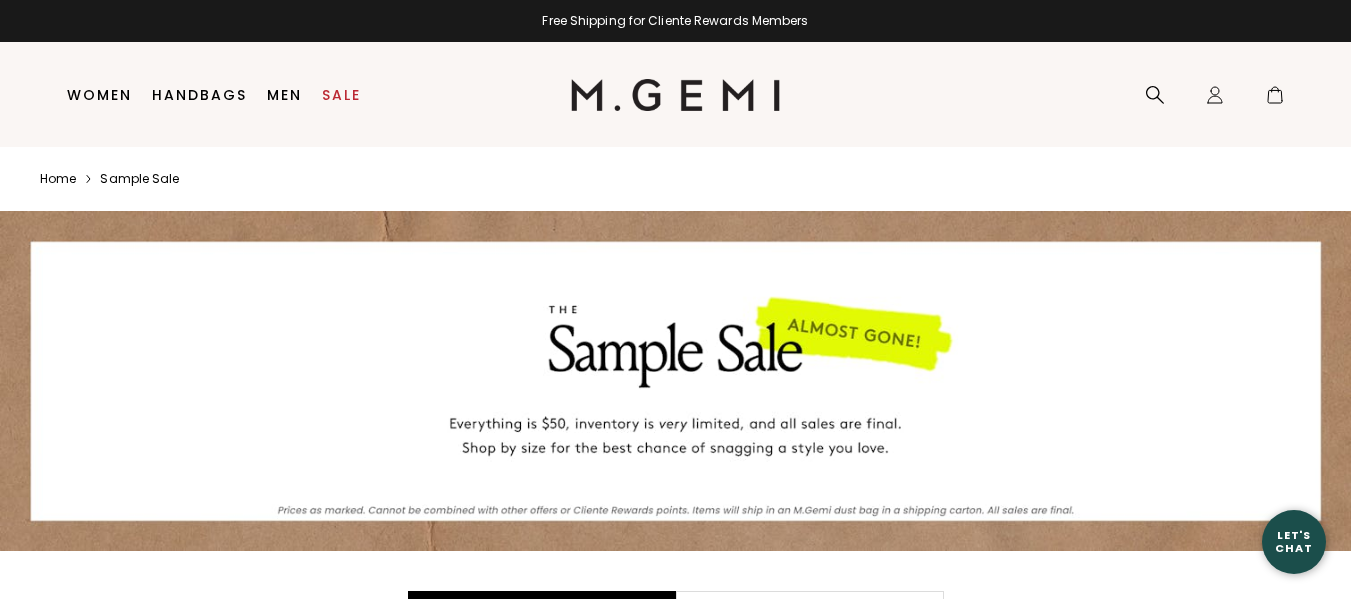 scroll, scrollTop: 0, scrollLeft: 0, axis: both 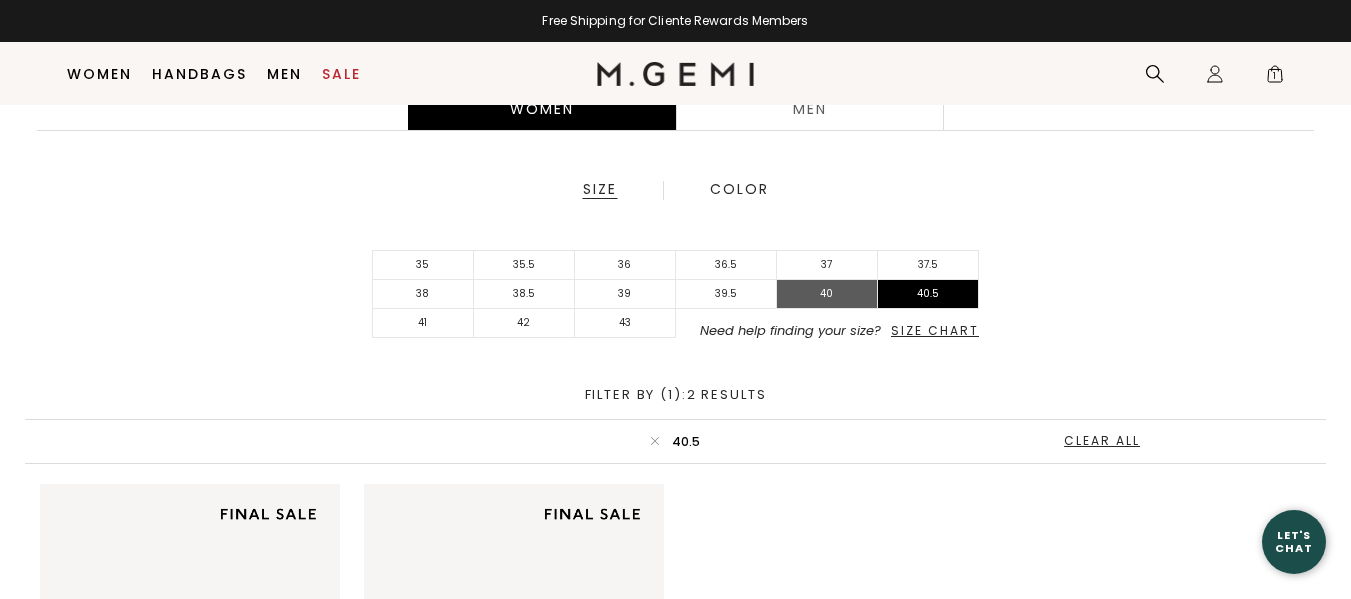 click on "40" at bounding box center [827, 294] 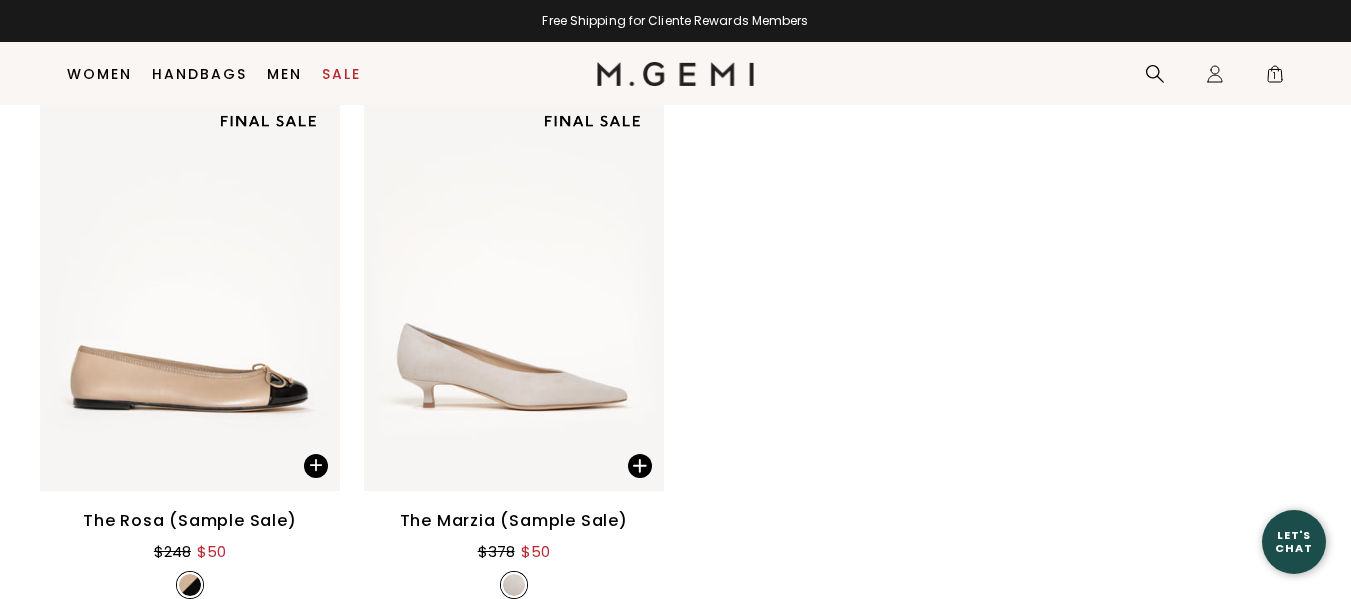 scroll, scrollTop: 1439, scrollLeft: 0, axis: vertical 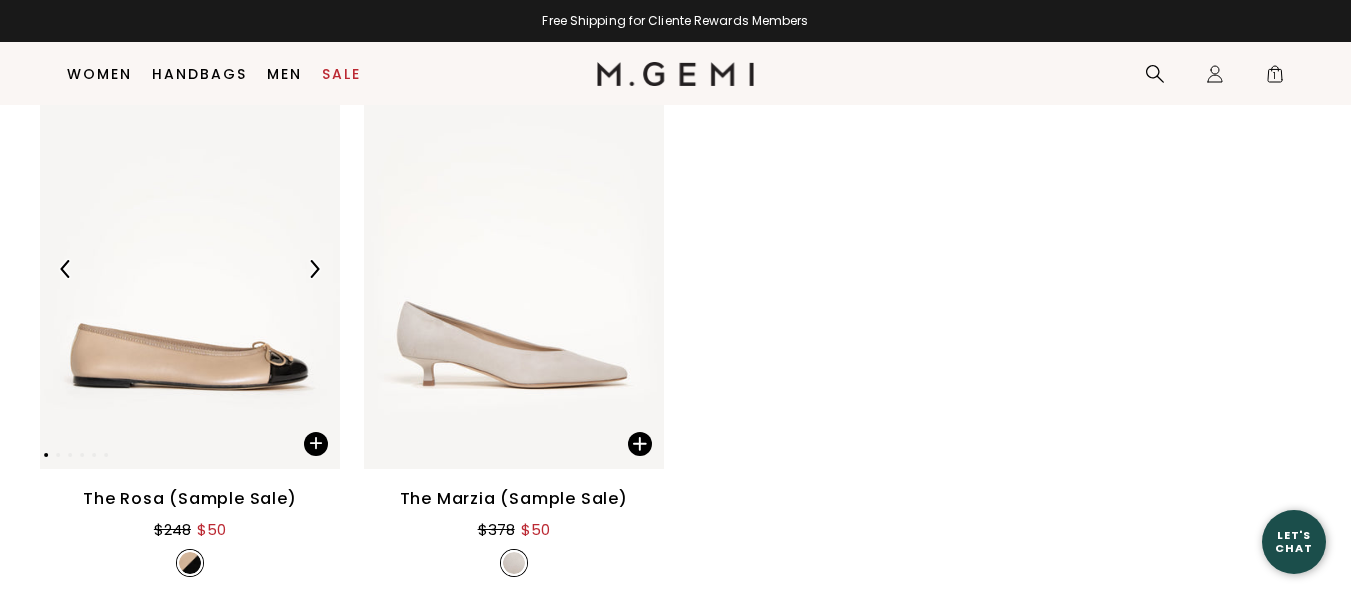 click at bounding box center (190, 269) 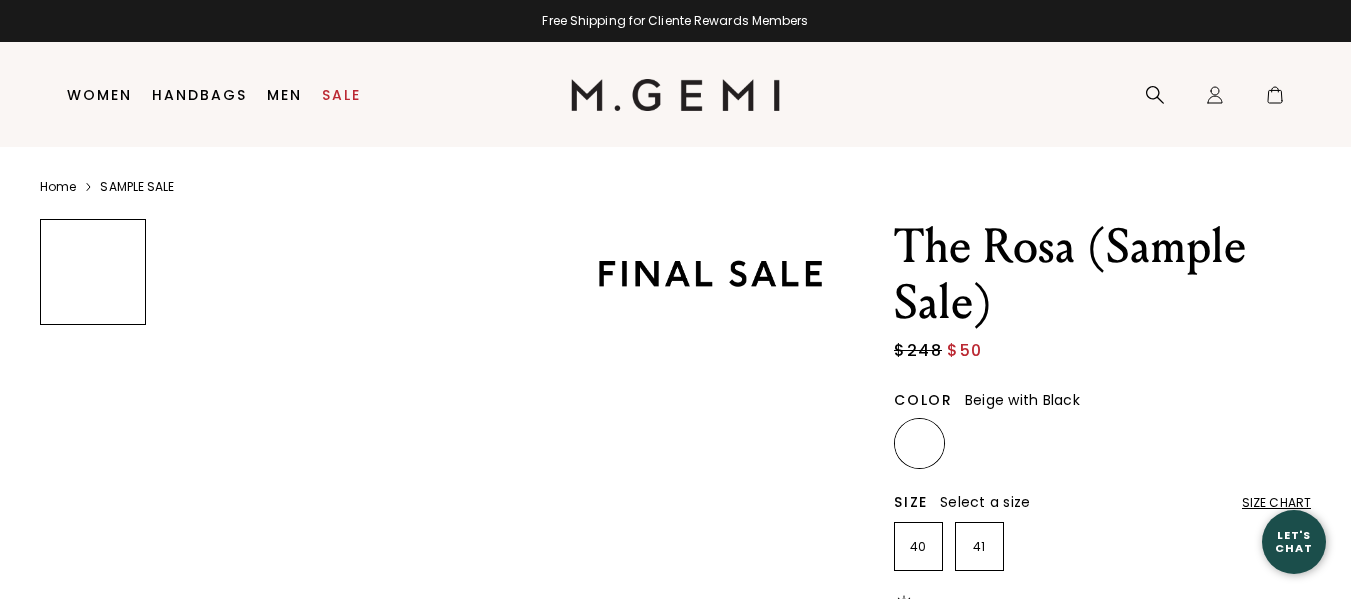 scroll, scrollTop: 0, scrollLeft: 0, axis: both 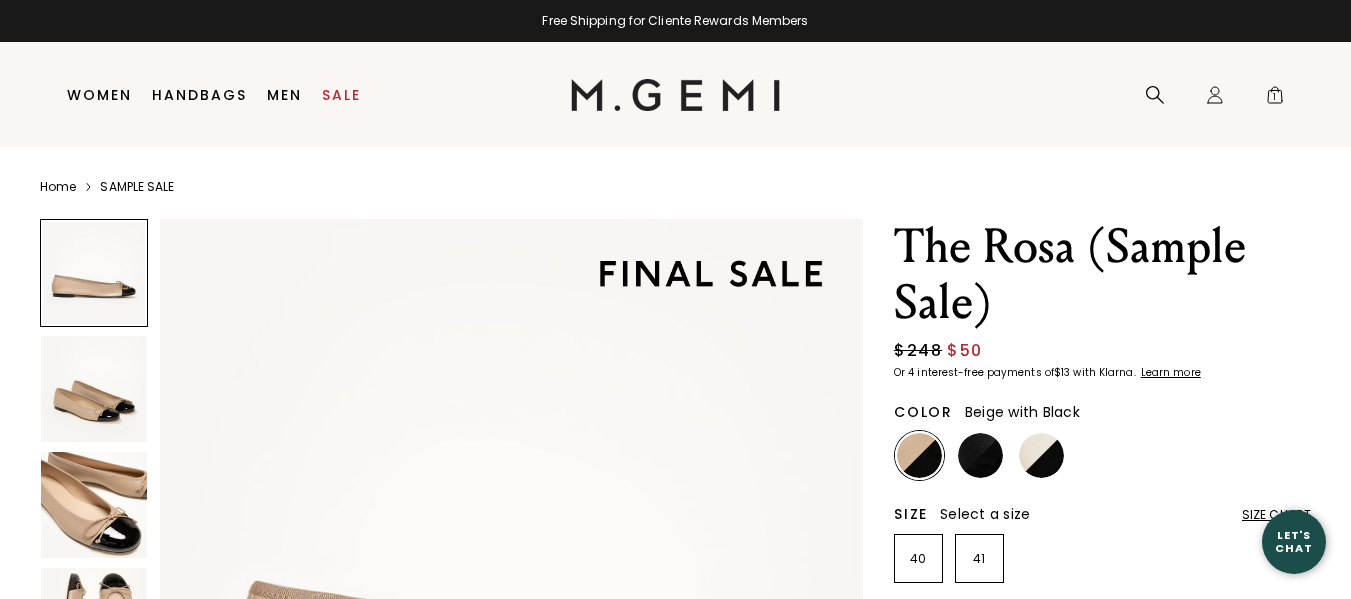 click at bounding box center [94, 273] 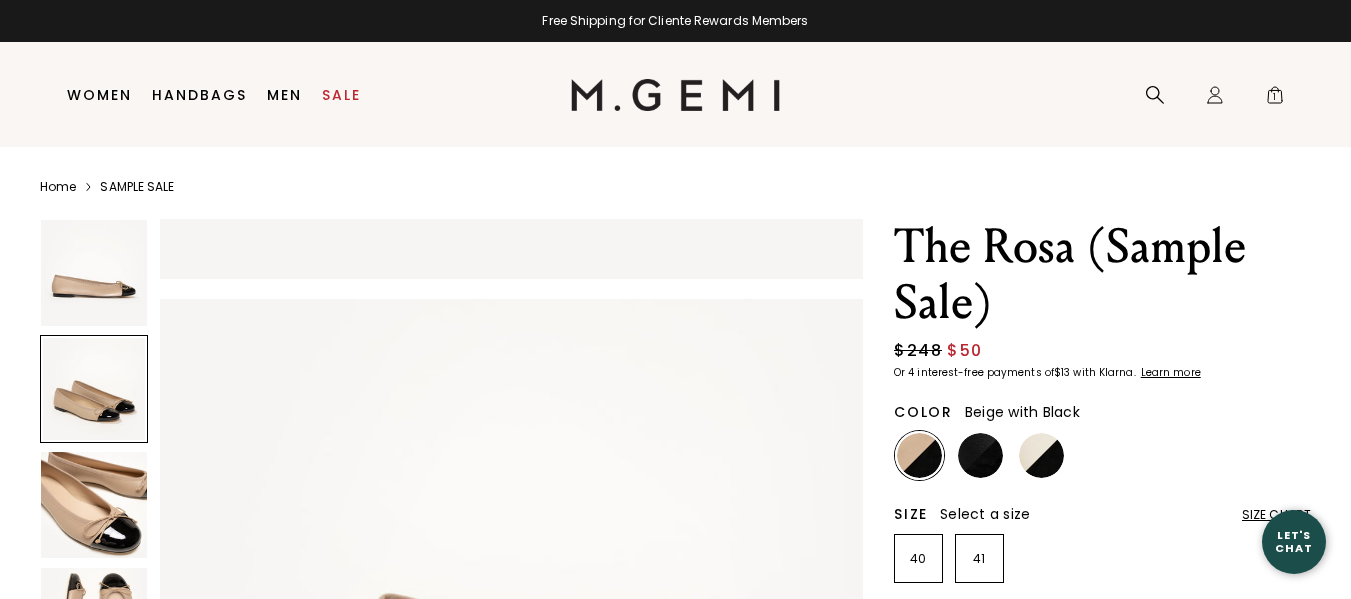 scroll, scrollTop: 708, scrollLeft: 0, axis: vertical 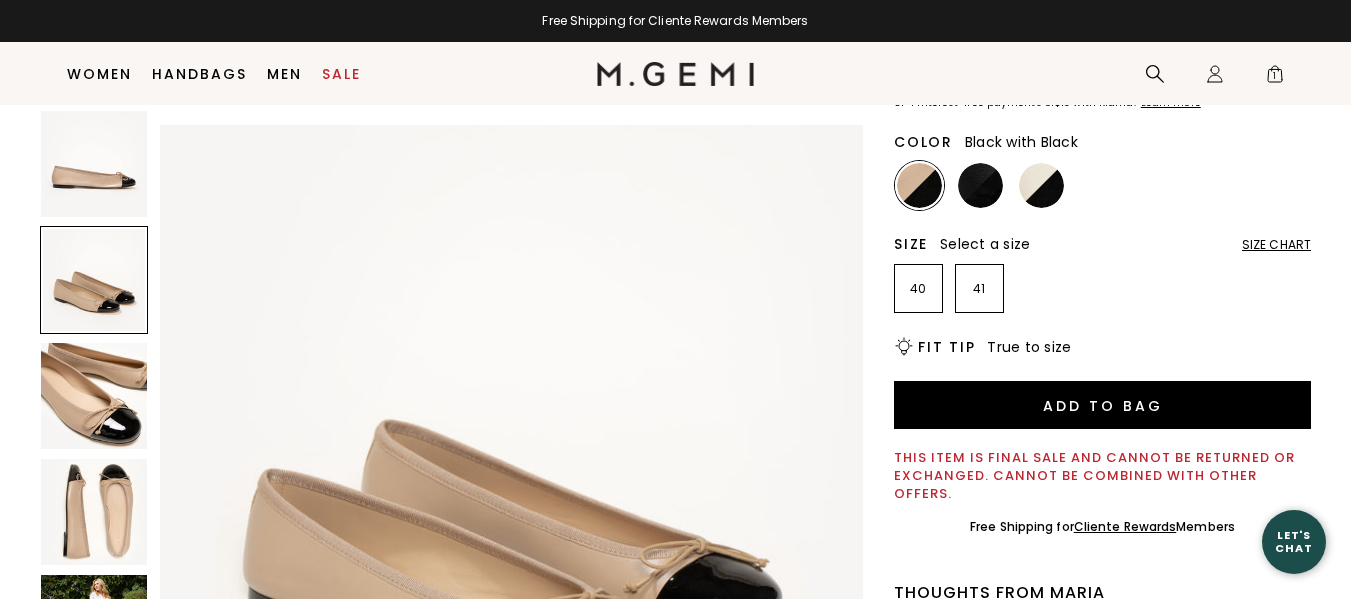click at bounding box center (980, 185) 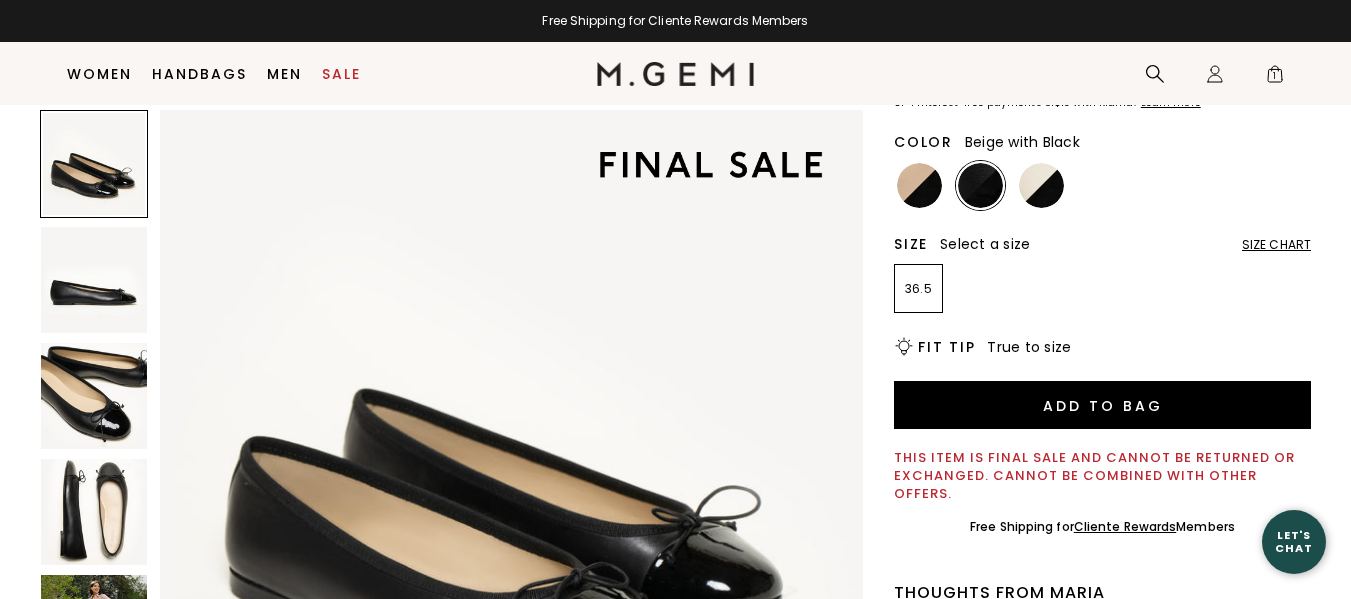 click at bounding box center [919, 185] 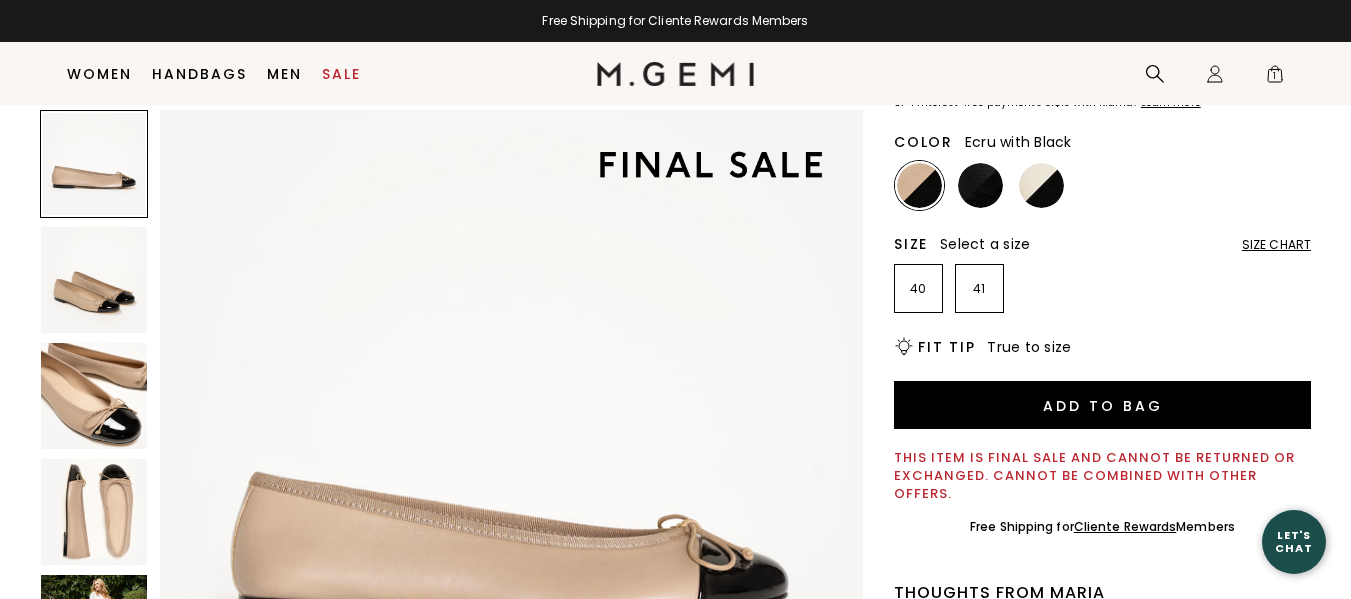 click at bounding box center [1041, 185] 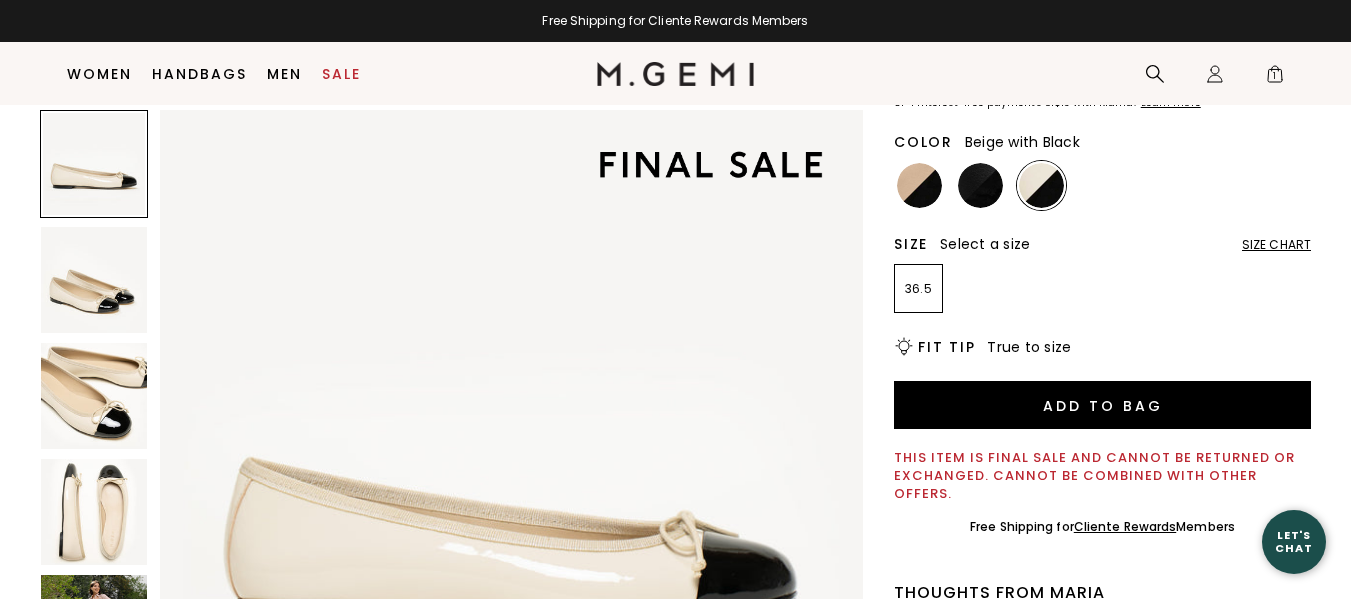 click at bounding box center (919, 185) 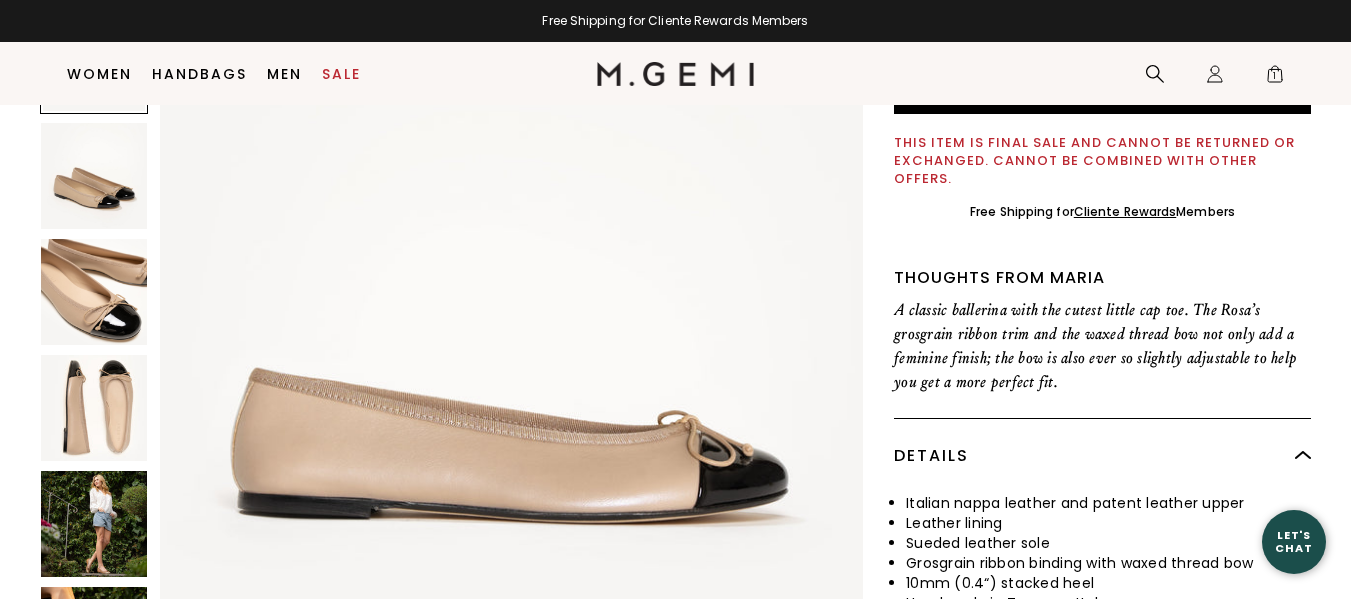 scroll, scrollTop: 376, scrollLeft: 0, axis: vertical 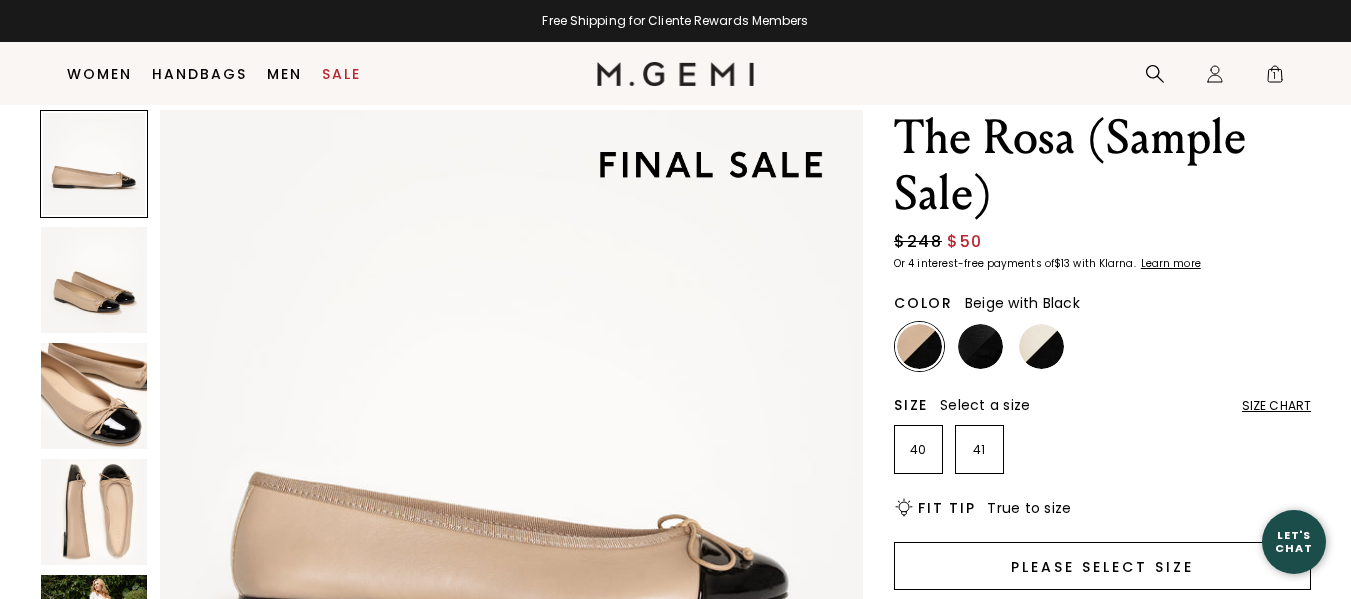 click on "Please select size" at bounding box center [1102, 566] 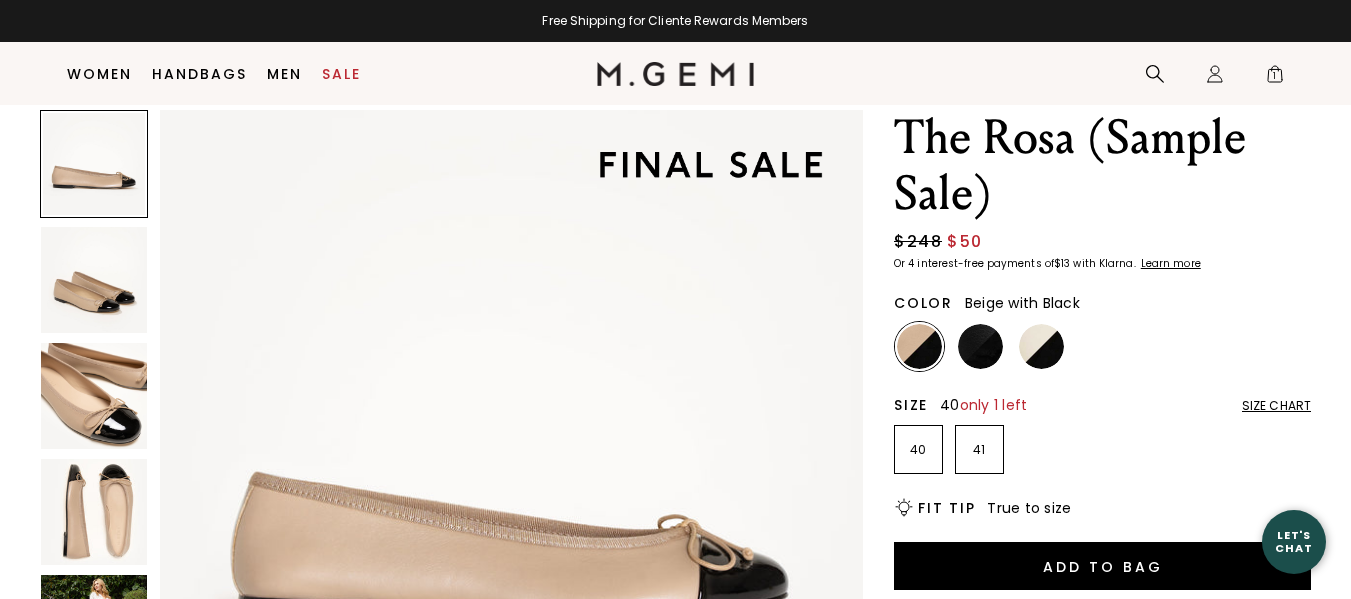 click on "40" at bounding box center [918, 450] 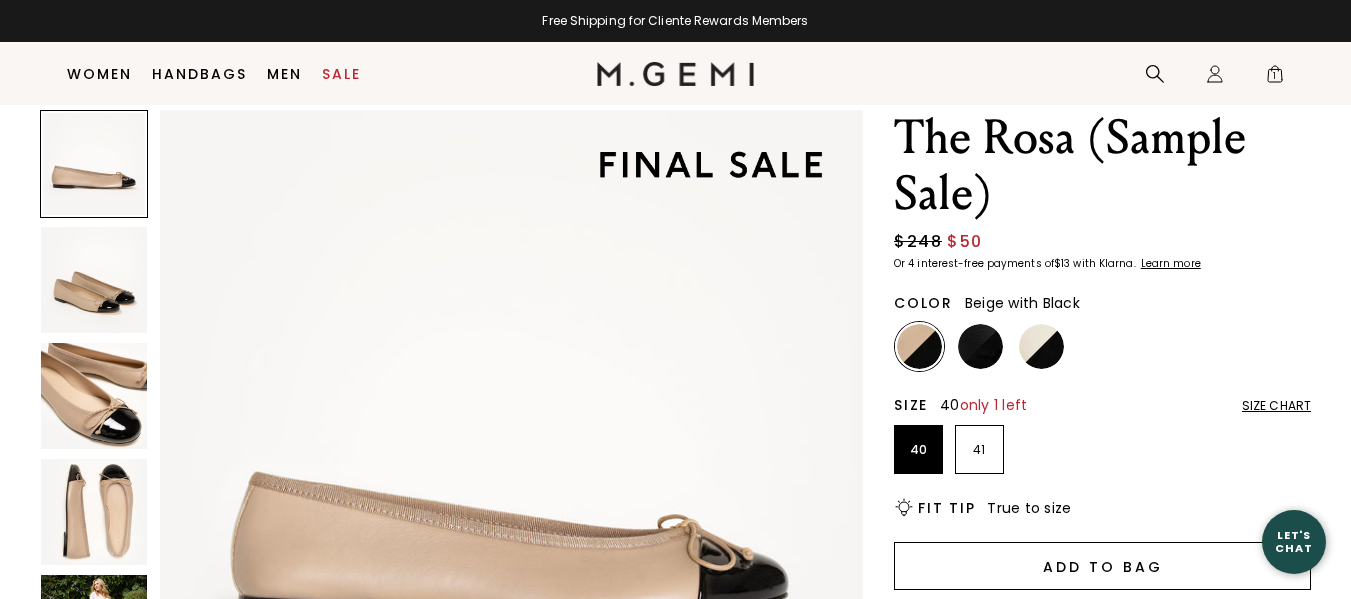 click on "Add to Bag" at bounding box center (1102, 566) 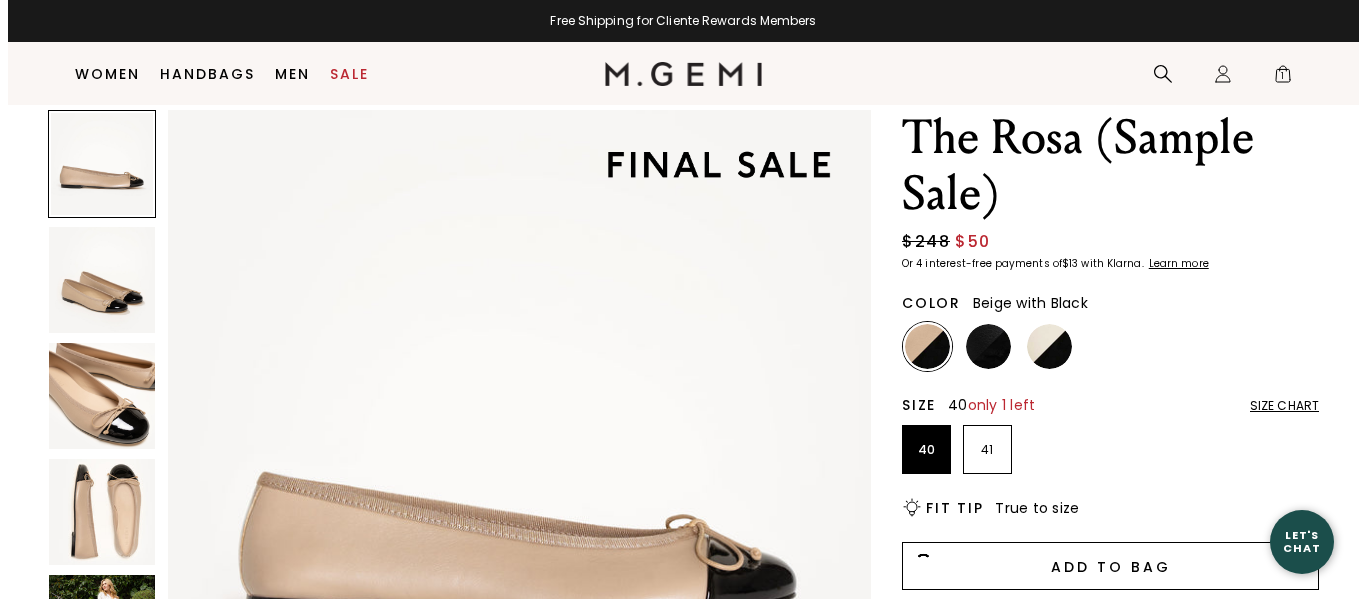 scroll, scrollTop: 0, scrollLeft: 0, axis: both 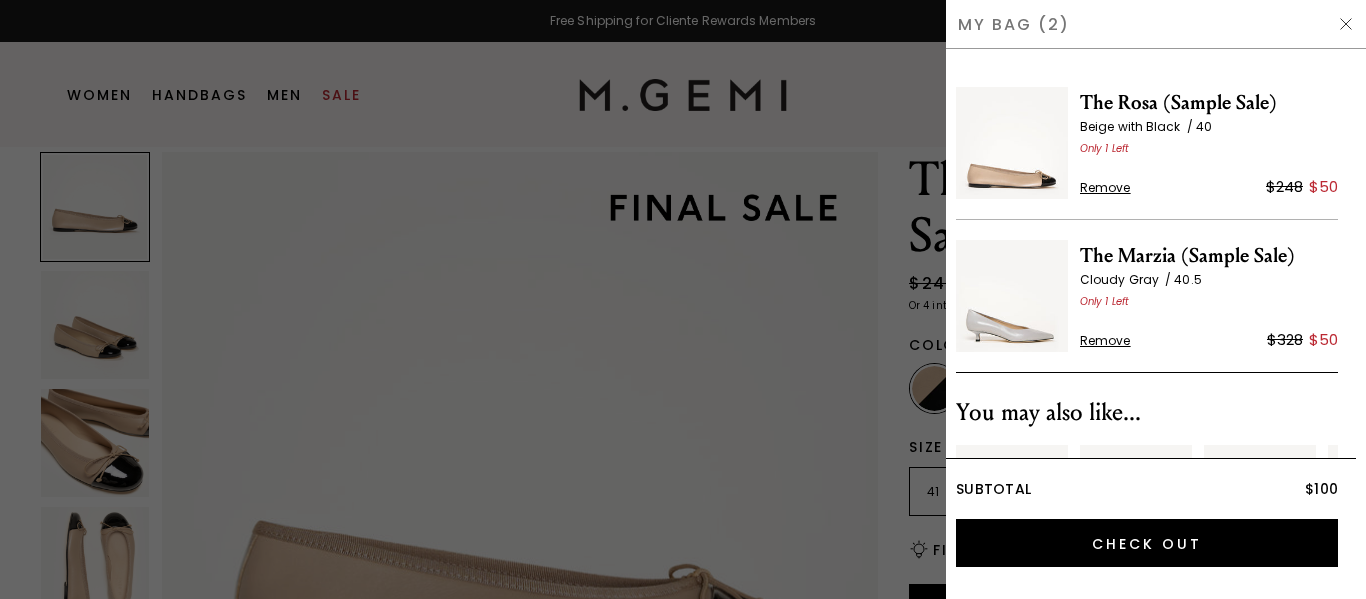 click at bounding box center [1346, 24] 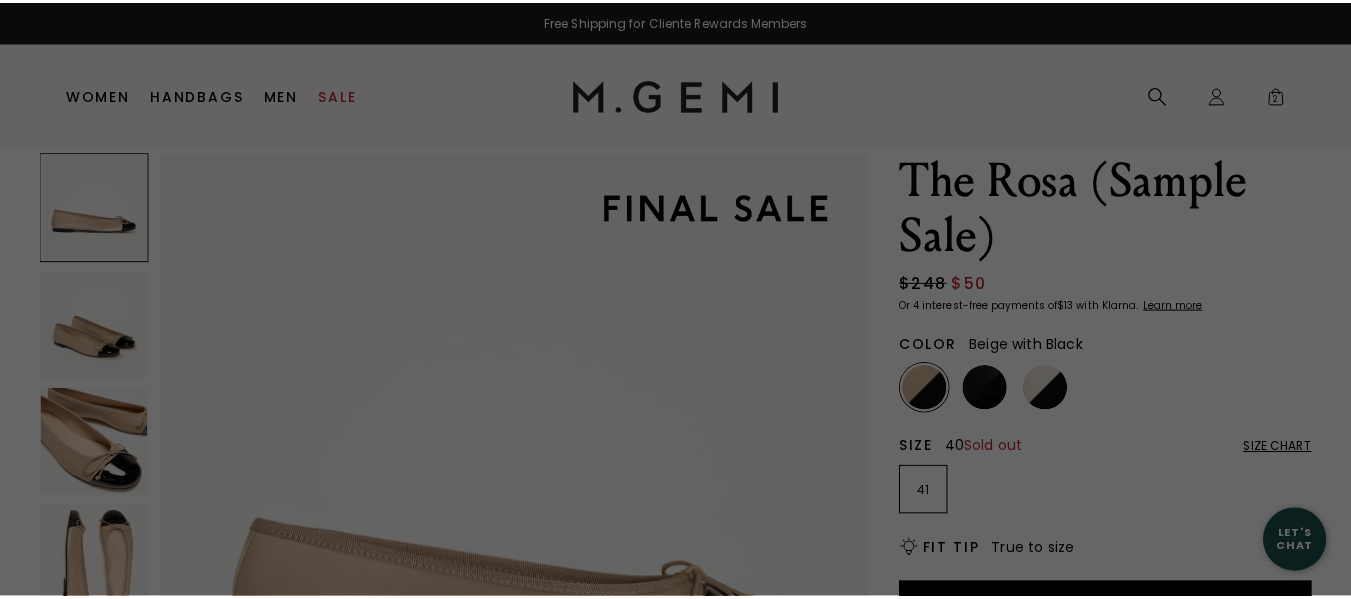 scroll, scrollTop: 67, scrollLeft: 0, axis: vertical 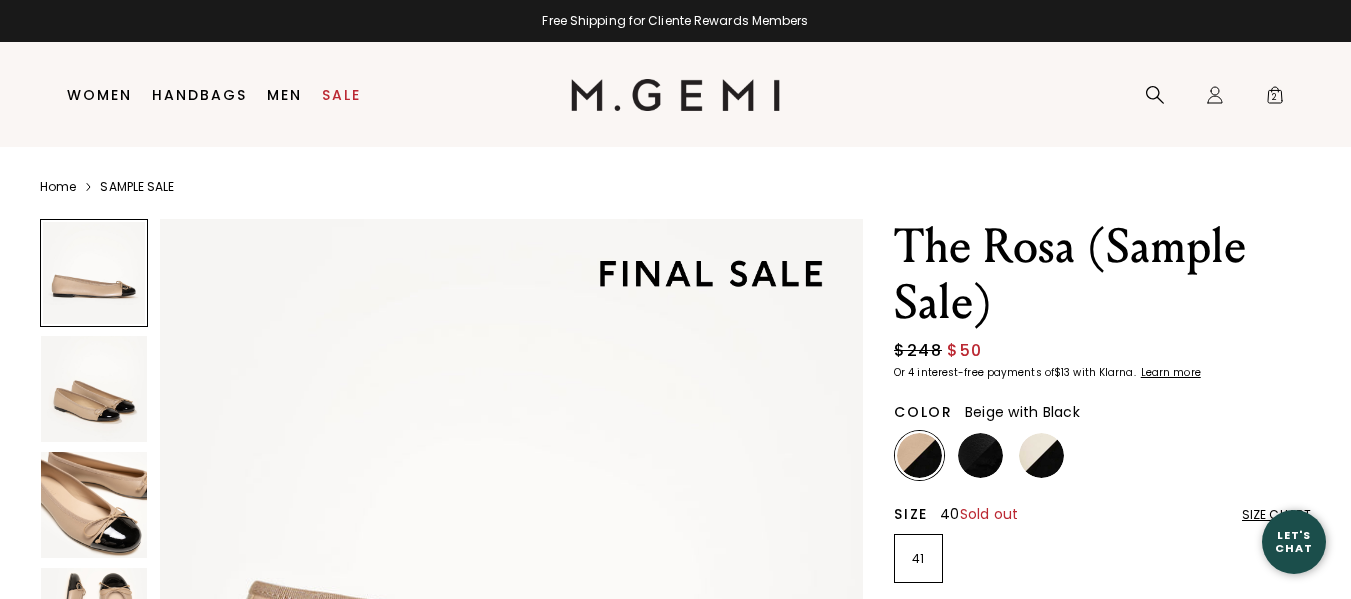 click on "SAMPLE SALE" at bounding box center (137, 187) 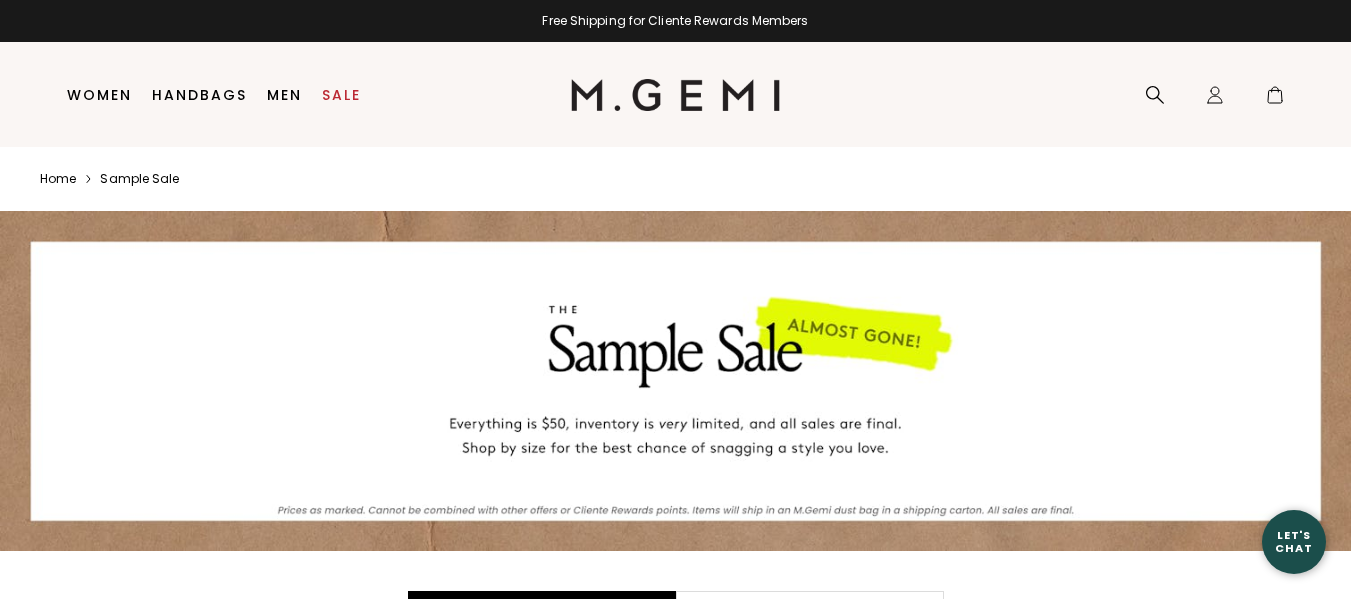 scroll, scrollTop: 0, scrollLeft: 0, axis: both 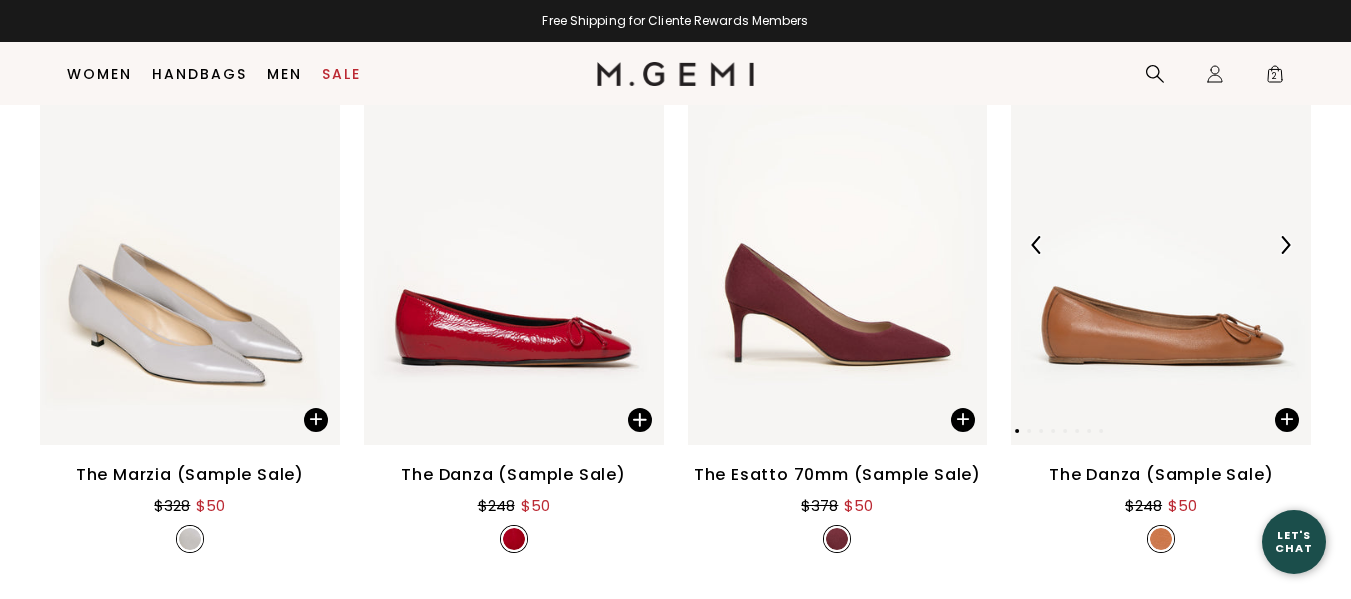 click at bounding box center [1161, 245] 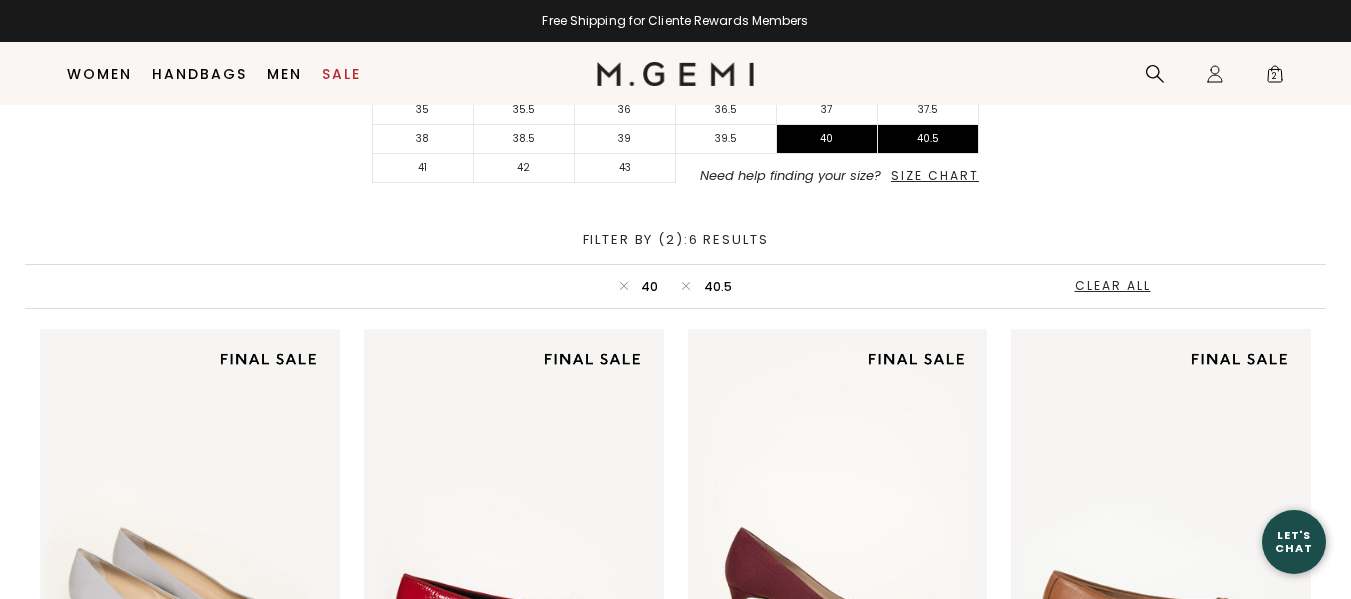 scroll, scrollTop: 605, scrollLeft: 0, axis: vertical 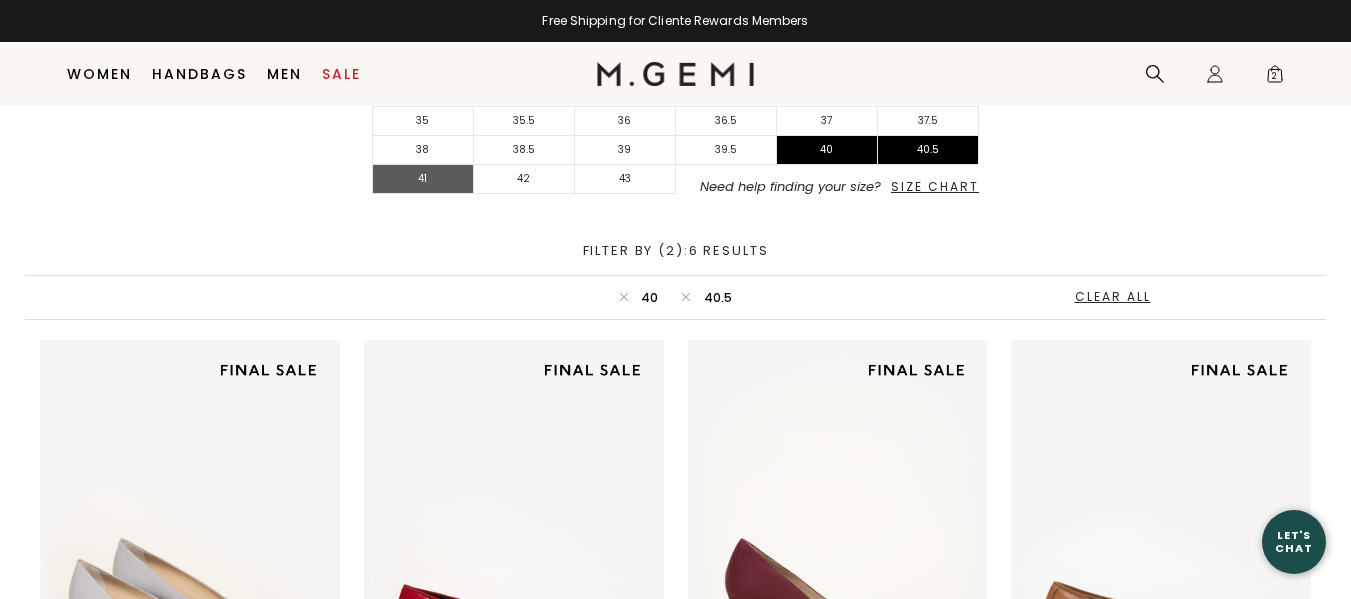 click on "41" at bounding box center (423, 179) 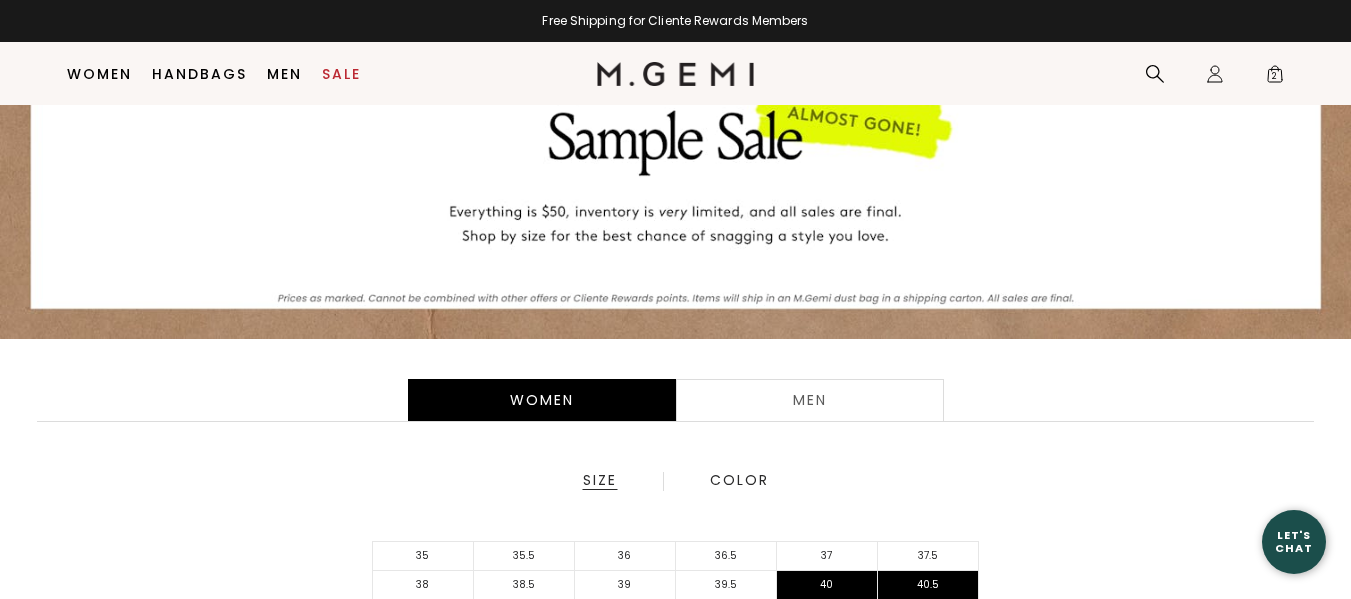 scroll, scrollTop: 137, scrollLeft: 0, axis: vertical 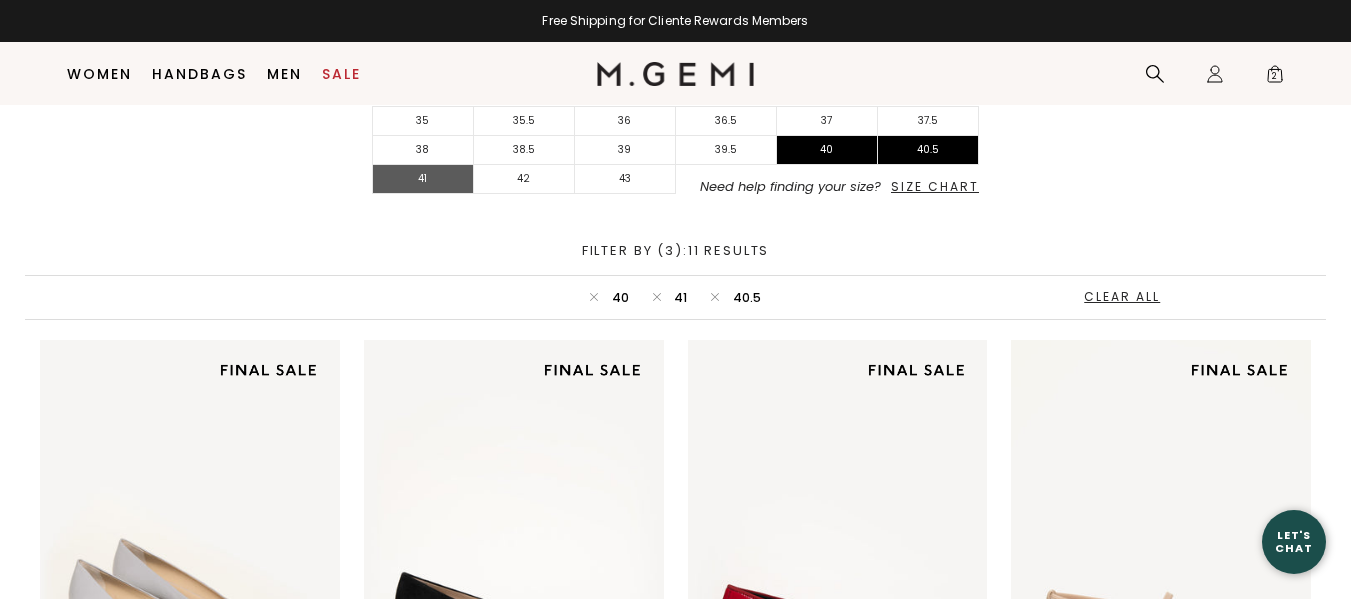 click on "41" at bounding box center [423, 179] 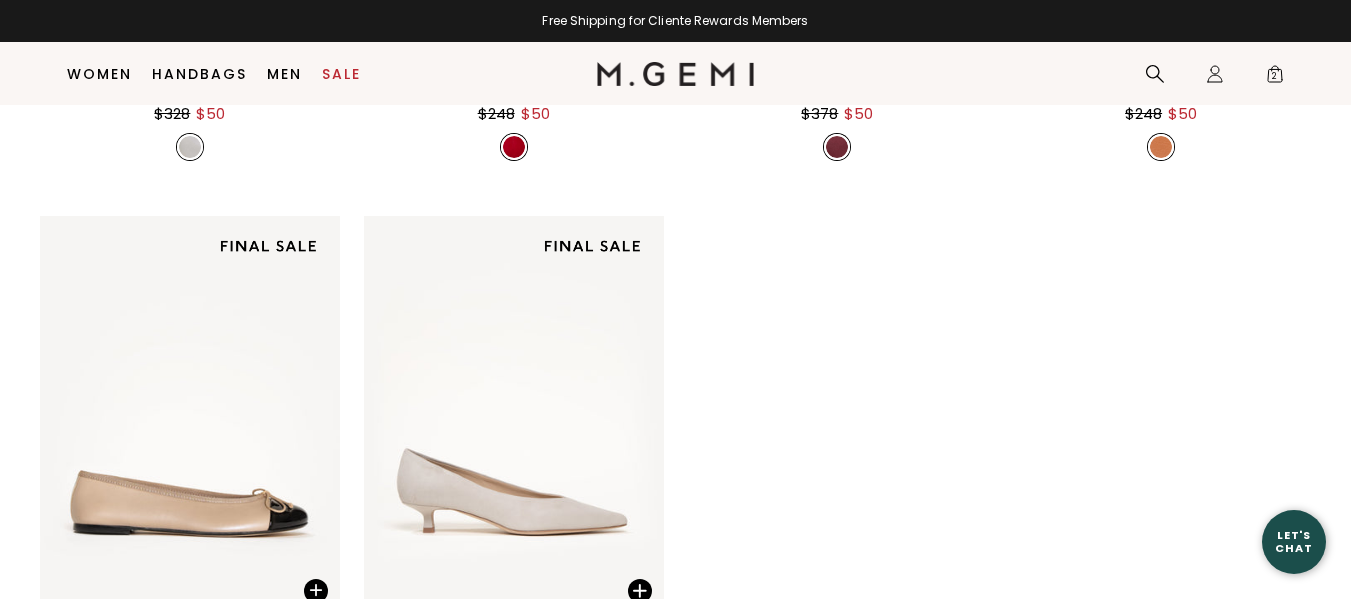 scroll, scrollTop: 1035, scrollLeft: 0, axis: vertical 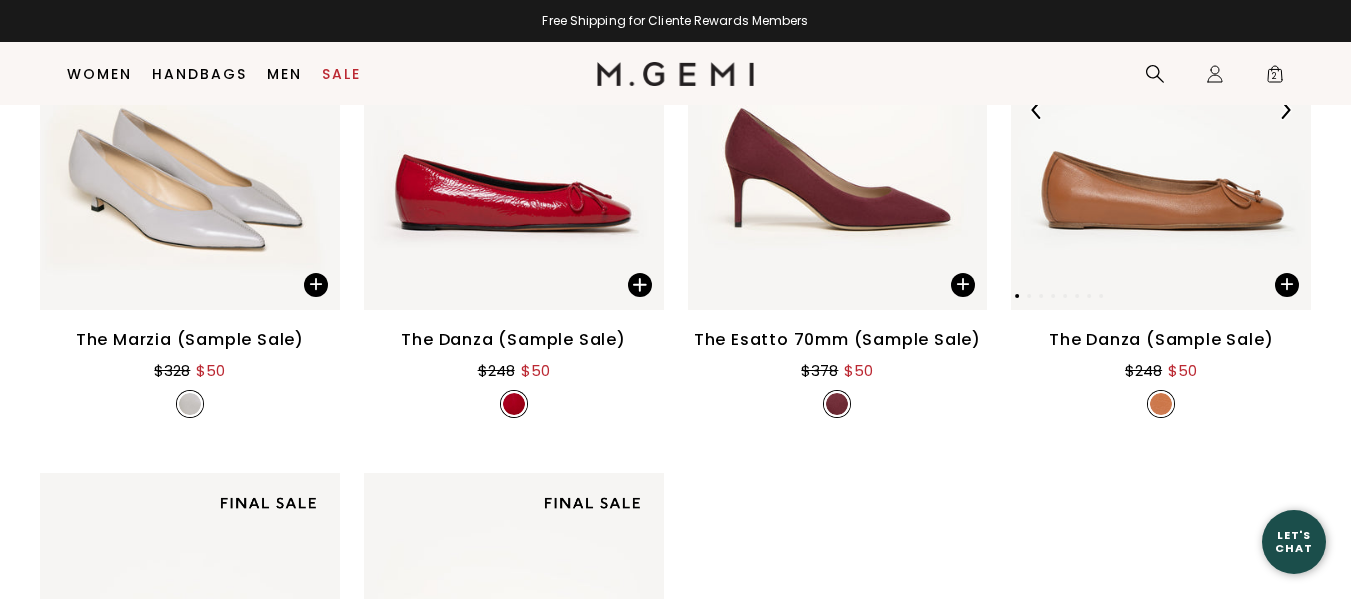 click at bounding box center [1161, 110] 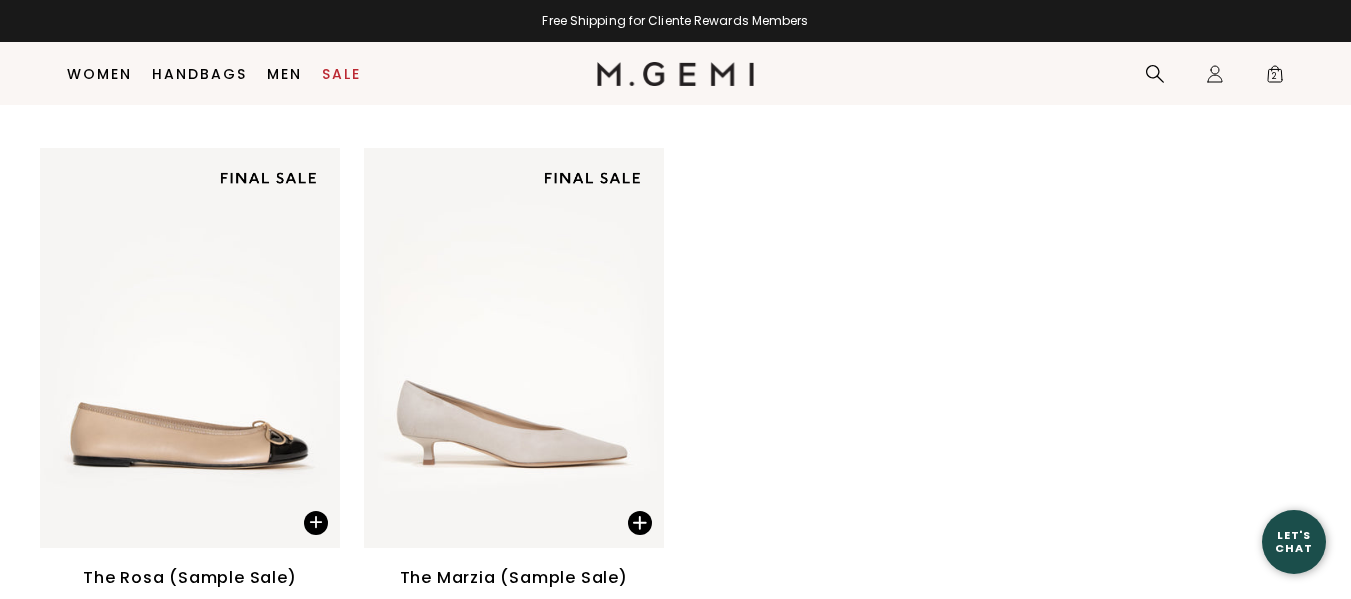 scroll, scrollTop: 1371, scrollLeft: 0, axis: vertical 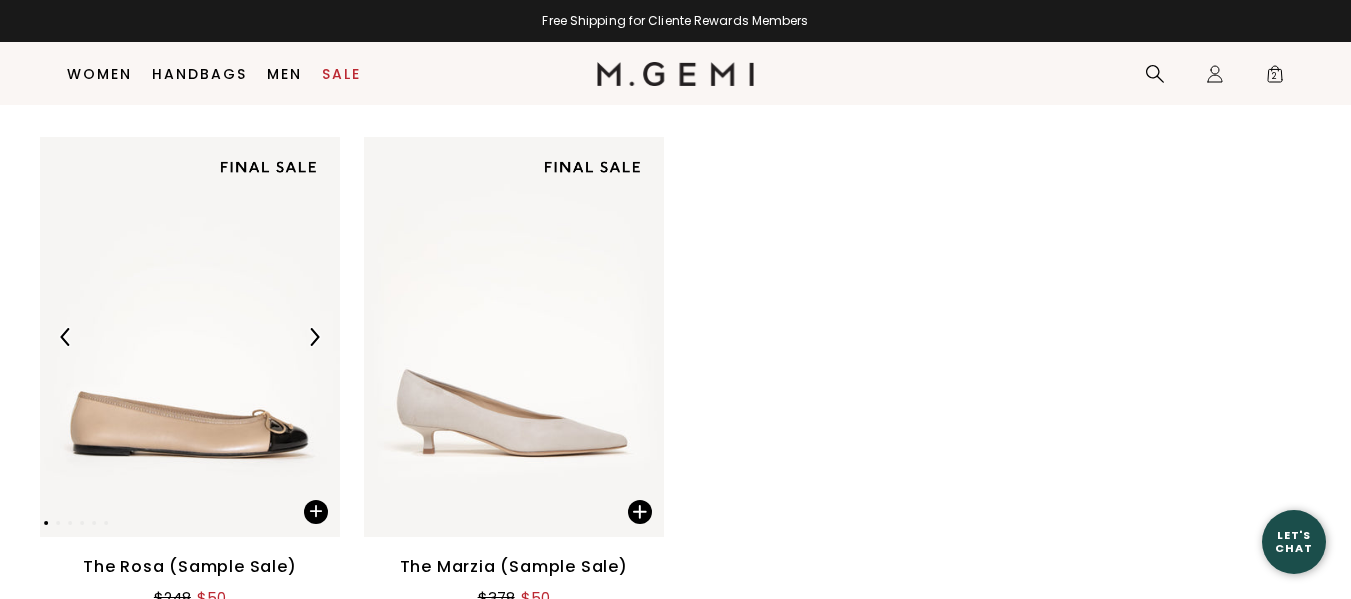click at bounding box center (190, 337) 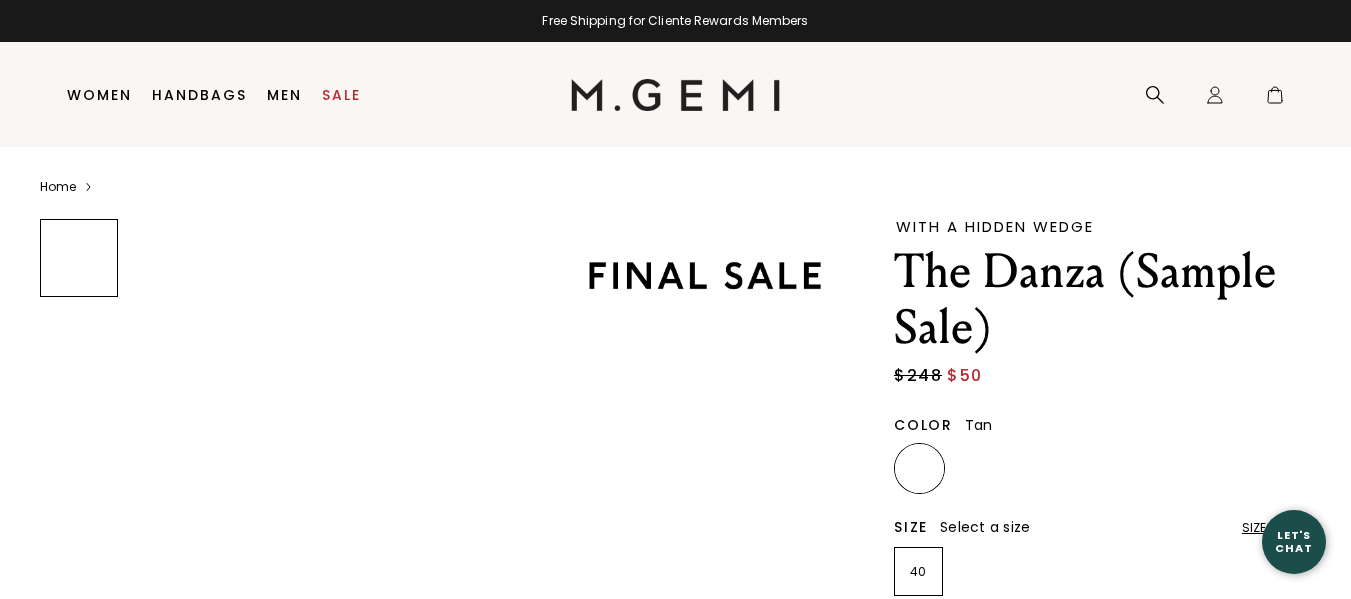 scroll, scrollTop: 0, scrollLeft: 0, axis: both 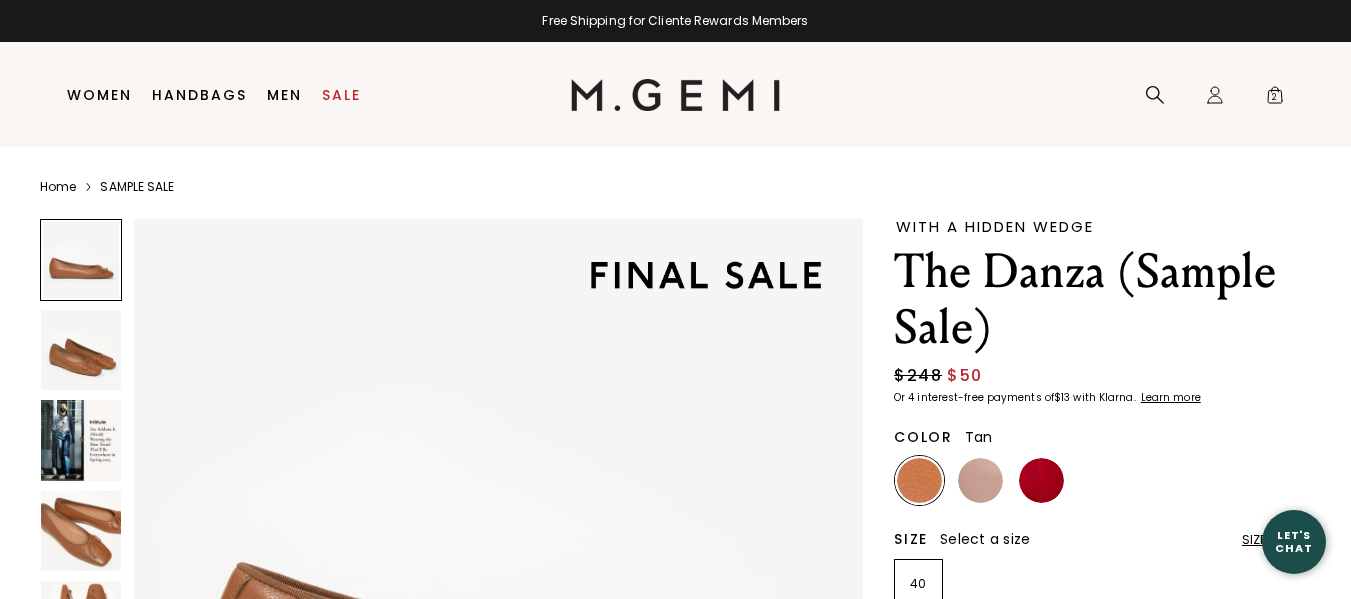 click at bounding box center (919, 480) 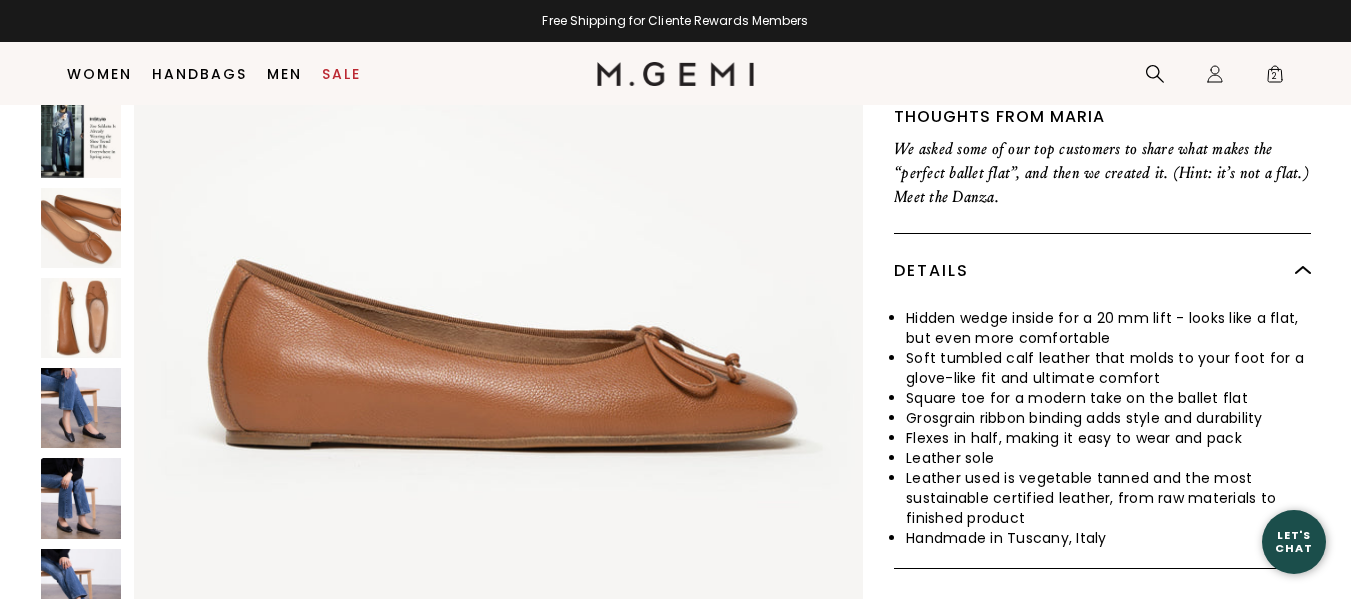 scroll, scrollTop: 873, scrollLeft: 0, axis: vertical 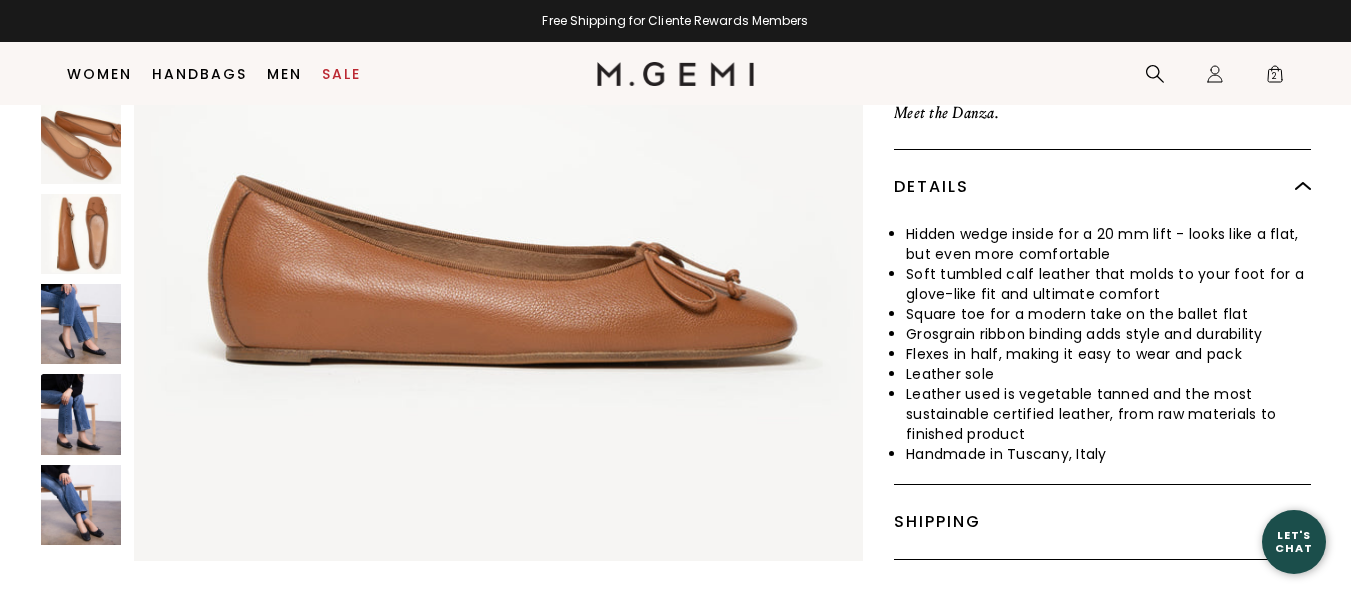 click at bounding box center (81, 234) 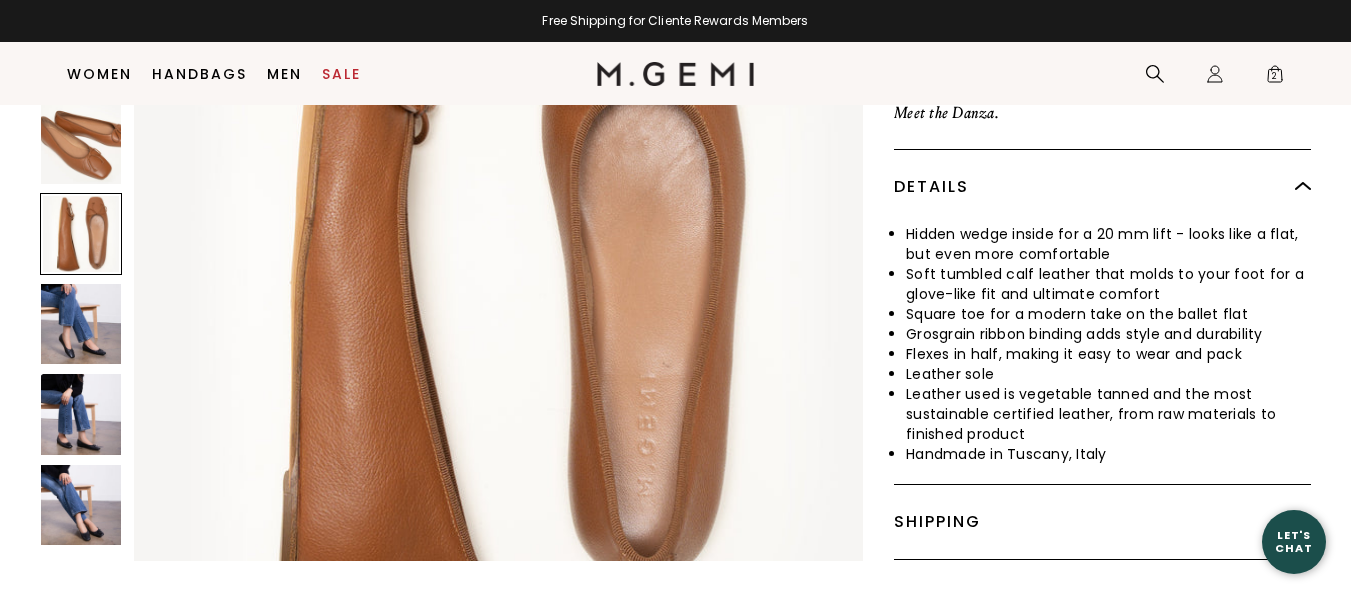 scroll, scrollTop: 2935, scrollLeft: 0, axis: vertical 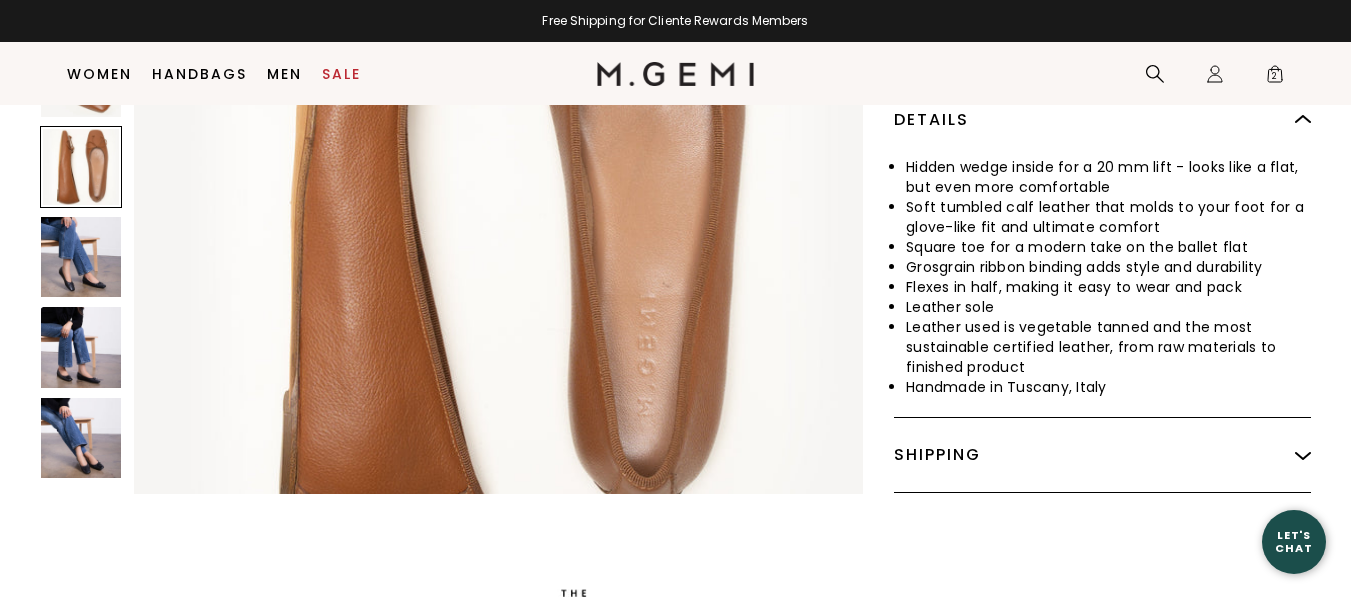 click at bounding box center [81, 257] 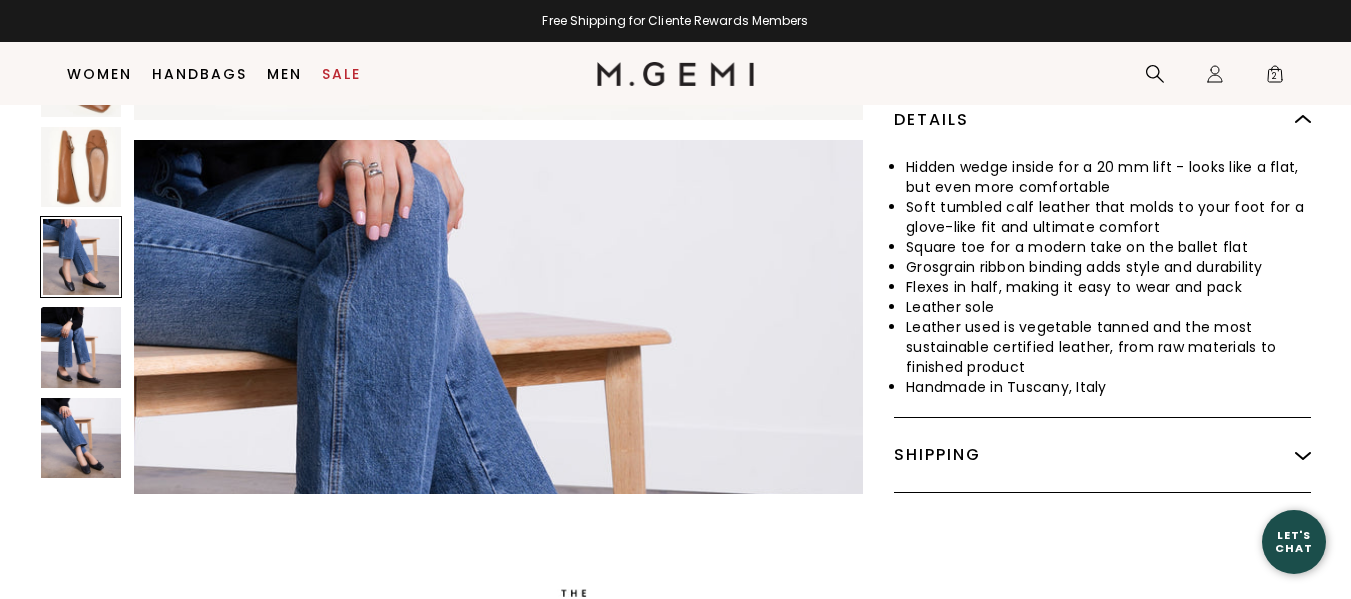 scroll, scrollTop: 3669, scrollLeft: 0, axis: vertical 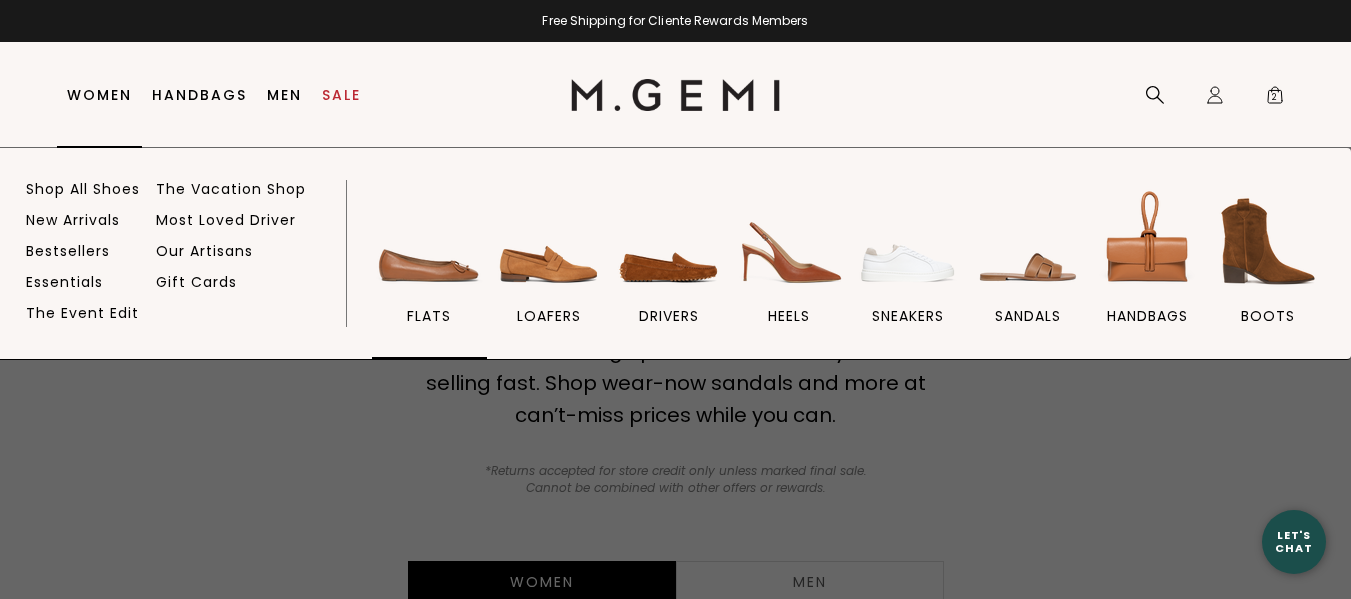 click at bounding box center [429, 241] 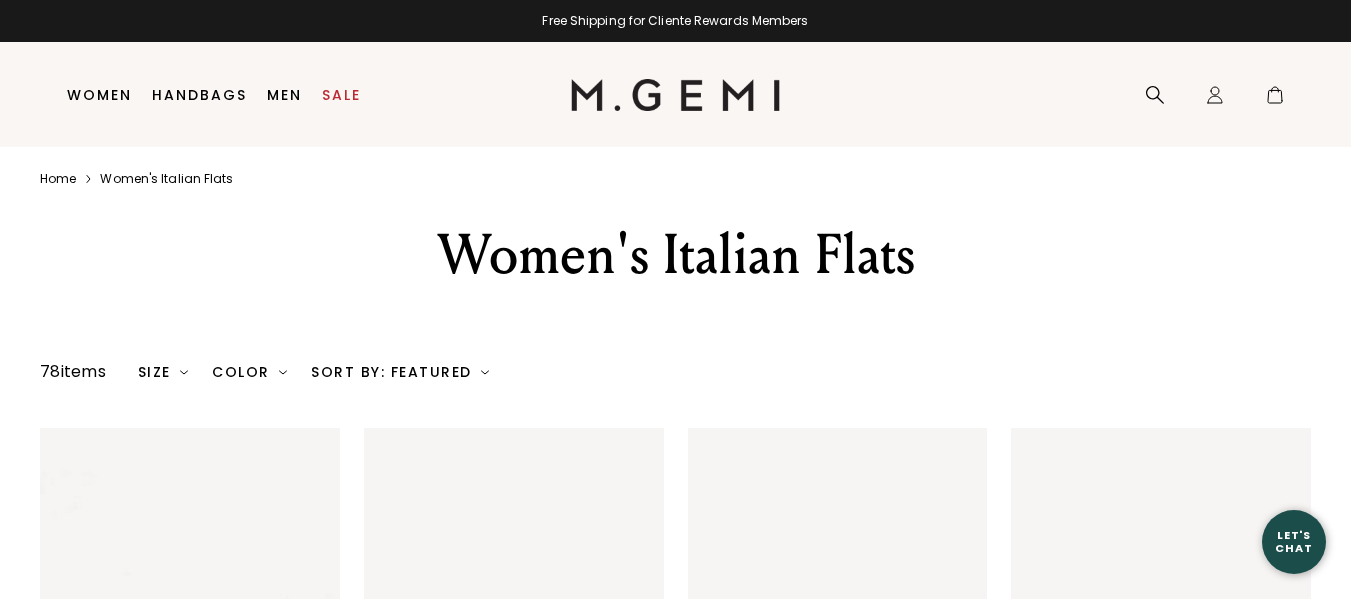 scroll, scrollTop: 0, scrollLeft: 0, axis: both 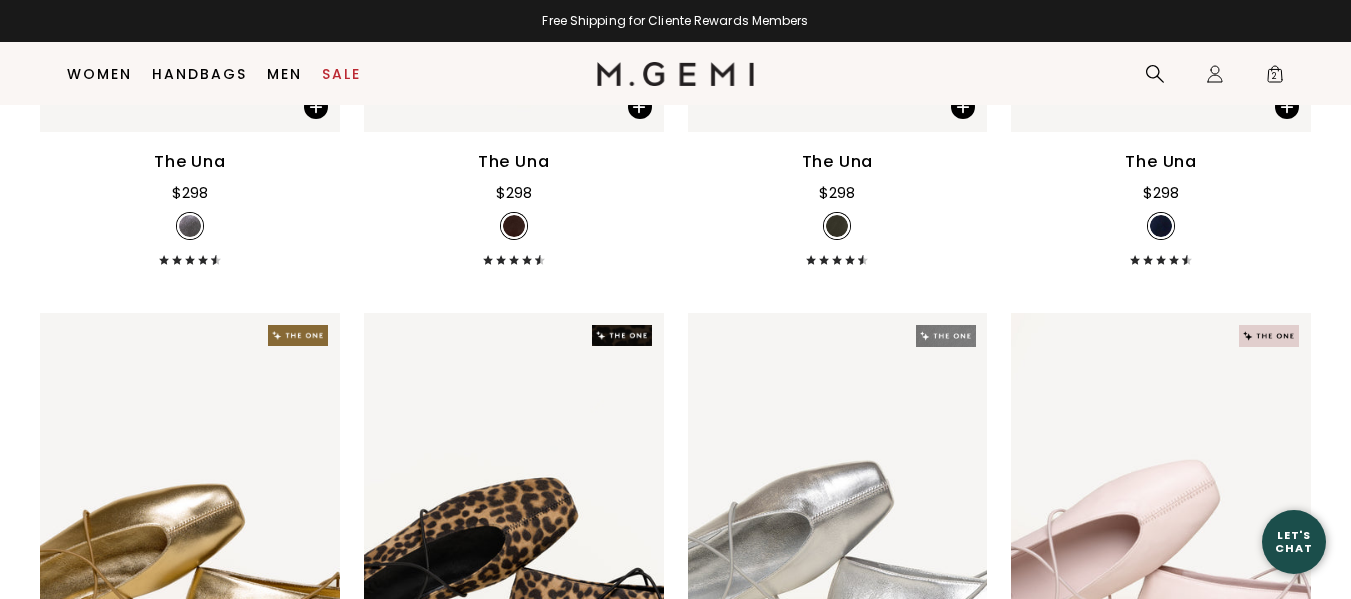 drag, startPoint x: 1364, startPoint y: 54, endPoint x: 1365, endPoint y: 646, distance: 592.00085 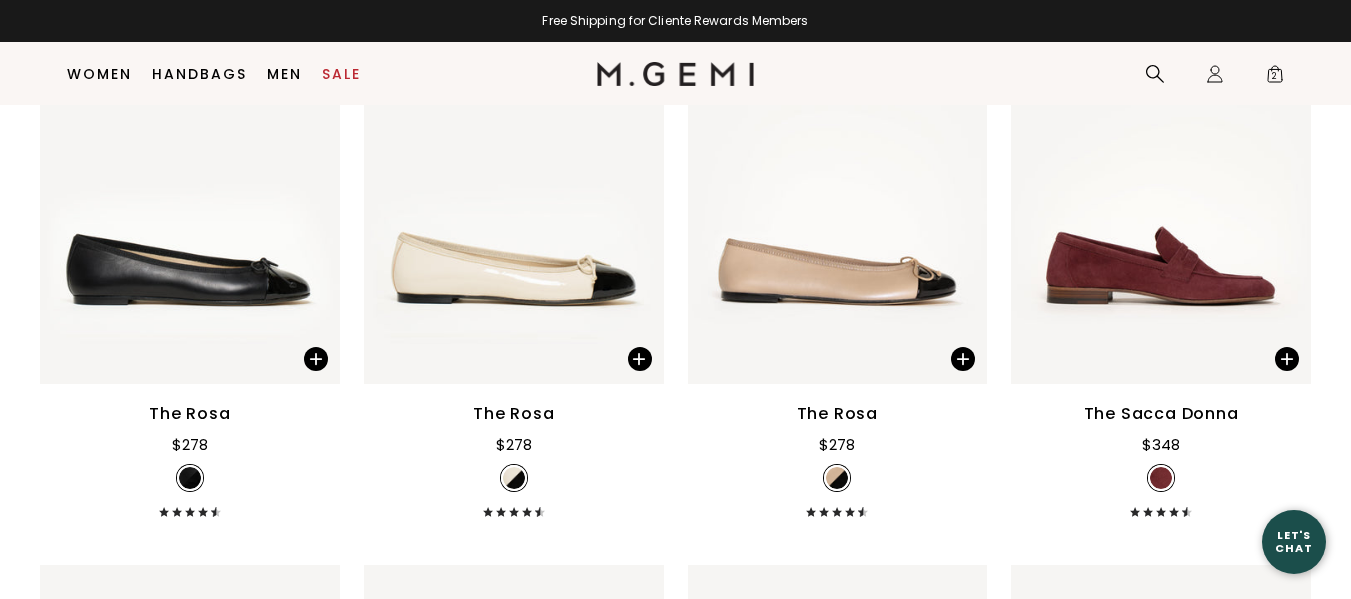 scroll, scrollTop: 6818, scrollLeft: 0, axis: vertical 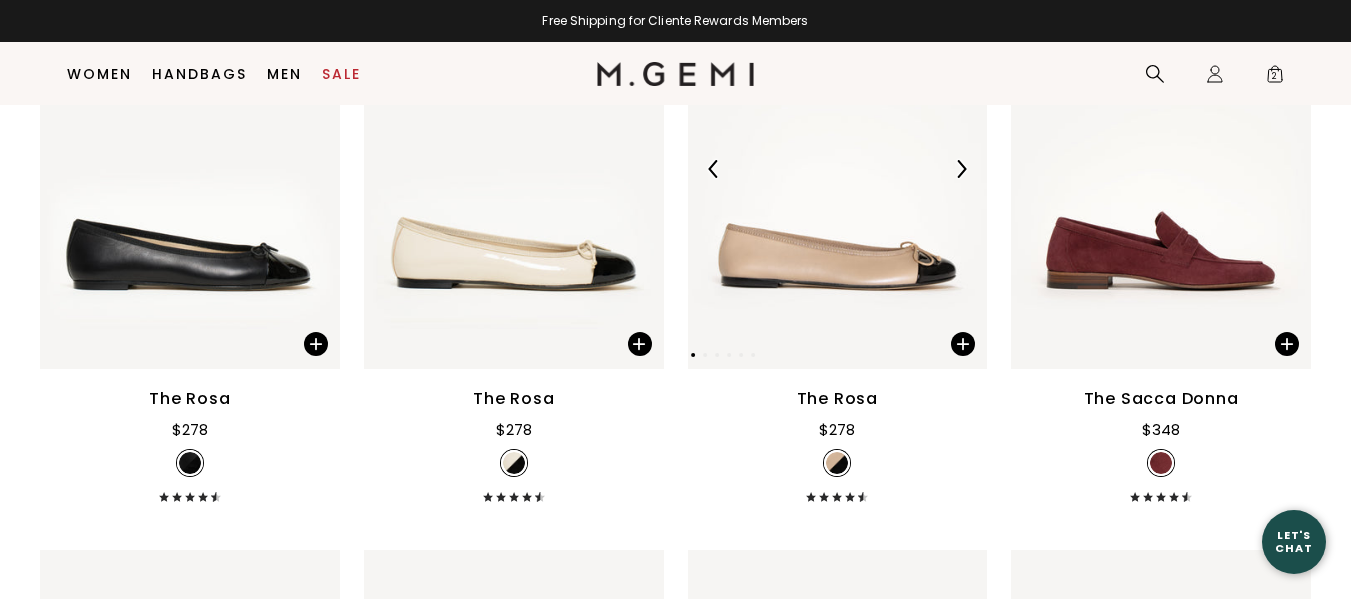 click at bounding box center (838, 169) 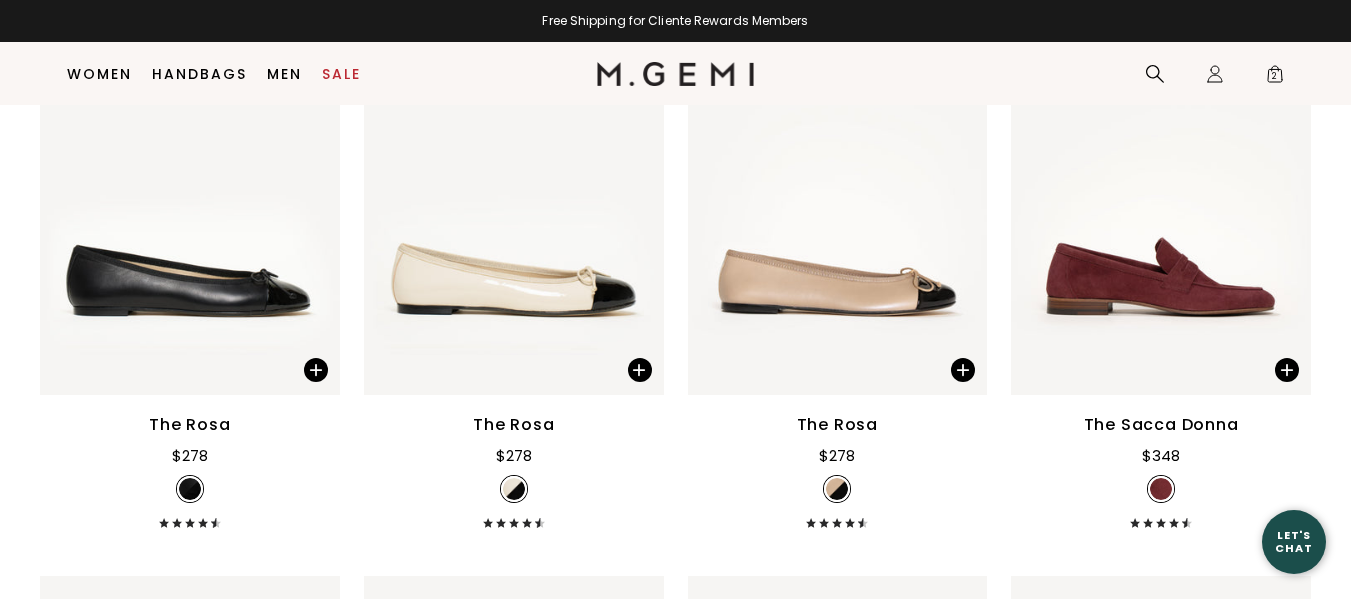 scroll, scrollTop: 6728, scrollLeft: 0, axis: vertical 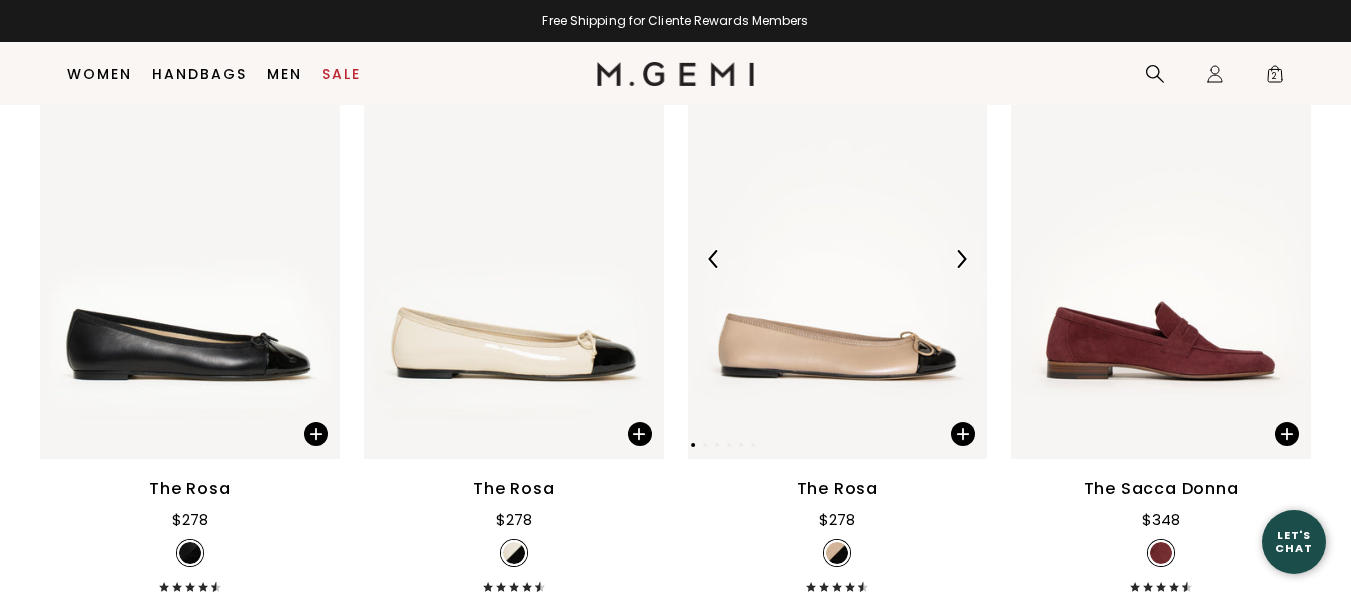 click at bounding box center (838, 259) 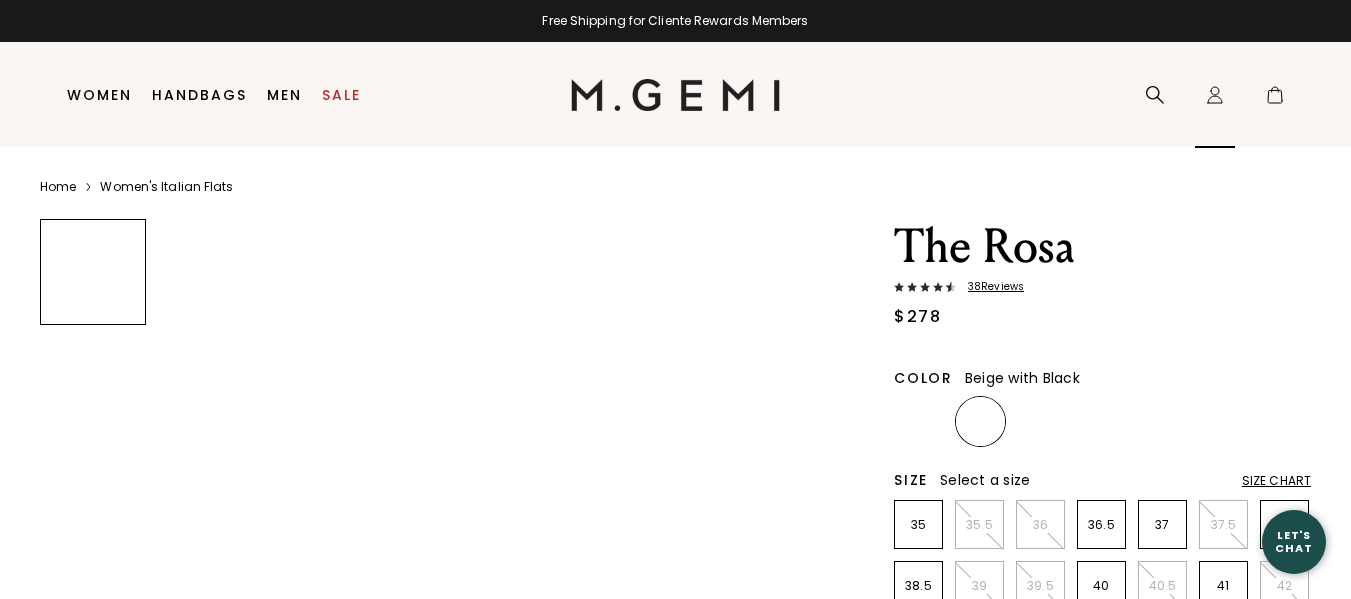 scroll, scrollTop: 0, scrollLeft: 0, axis: both 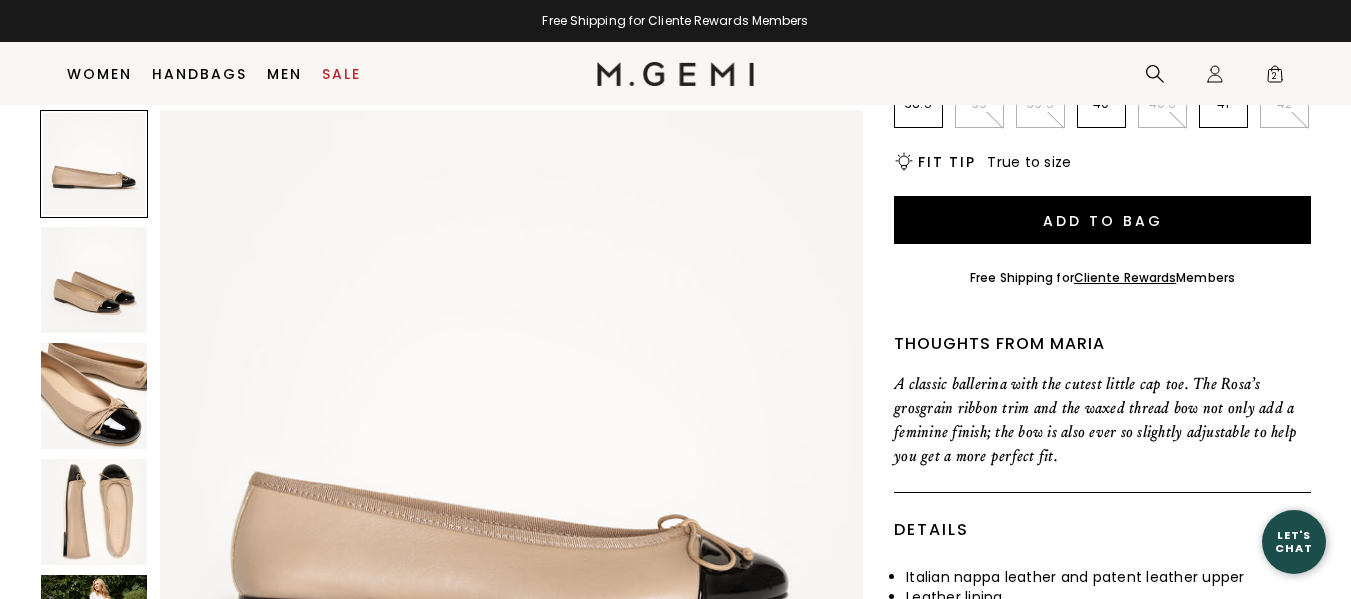 click on "40" at bounding box center [1101, 103] 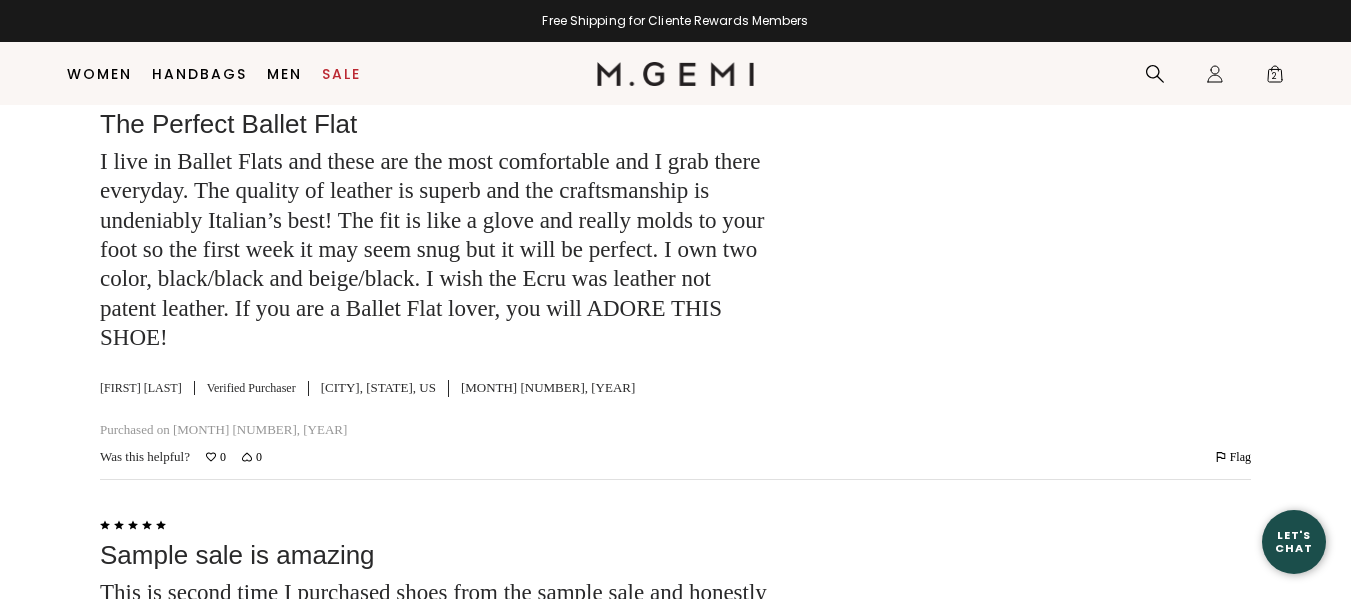 scroll, scrollTop: 3066, scrollLeft: 0, axis: vertical 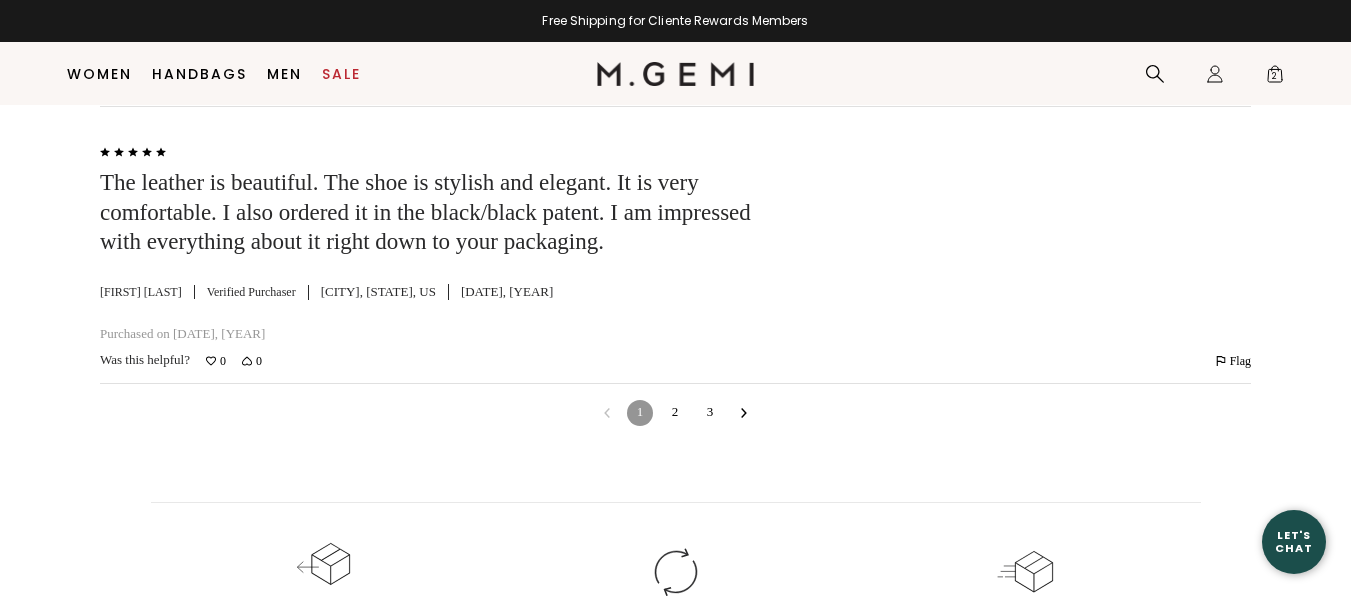 click on "2" at bounding box center [675, 413] 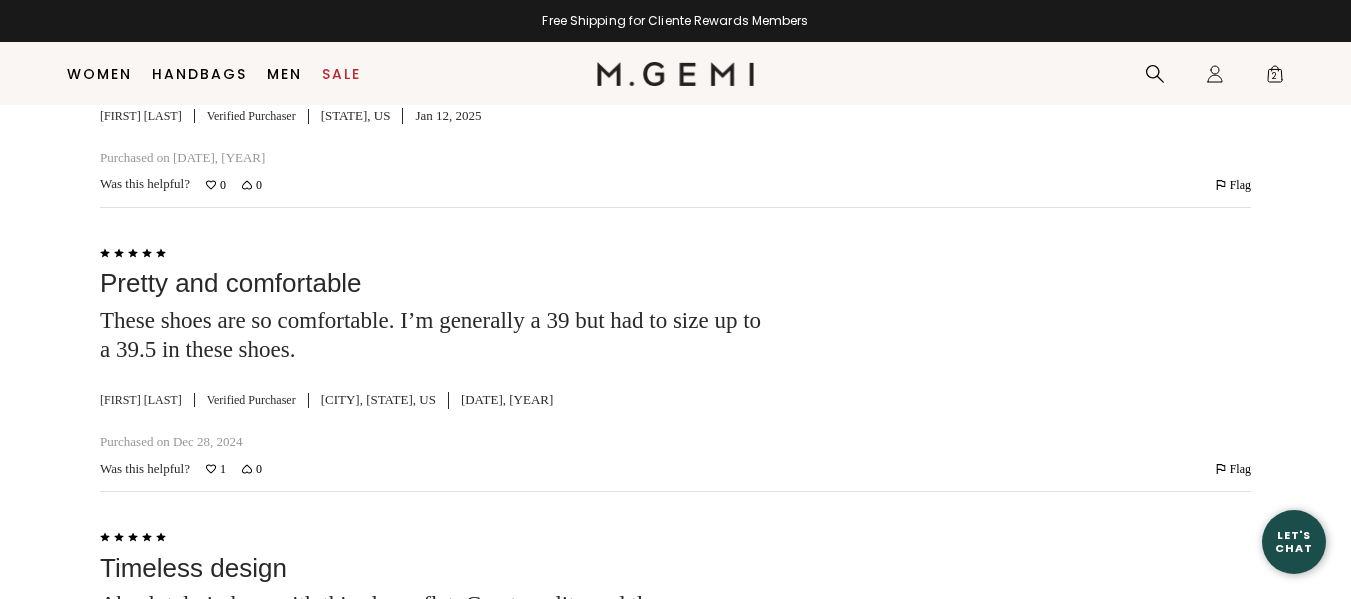 scroll, scrollTop: 3118, scrollLeft: 0, axis: vertical 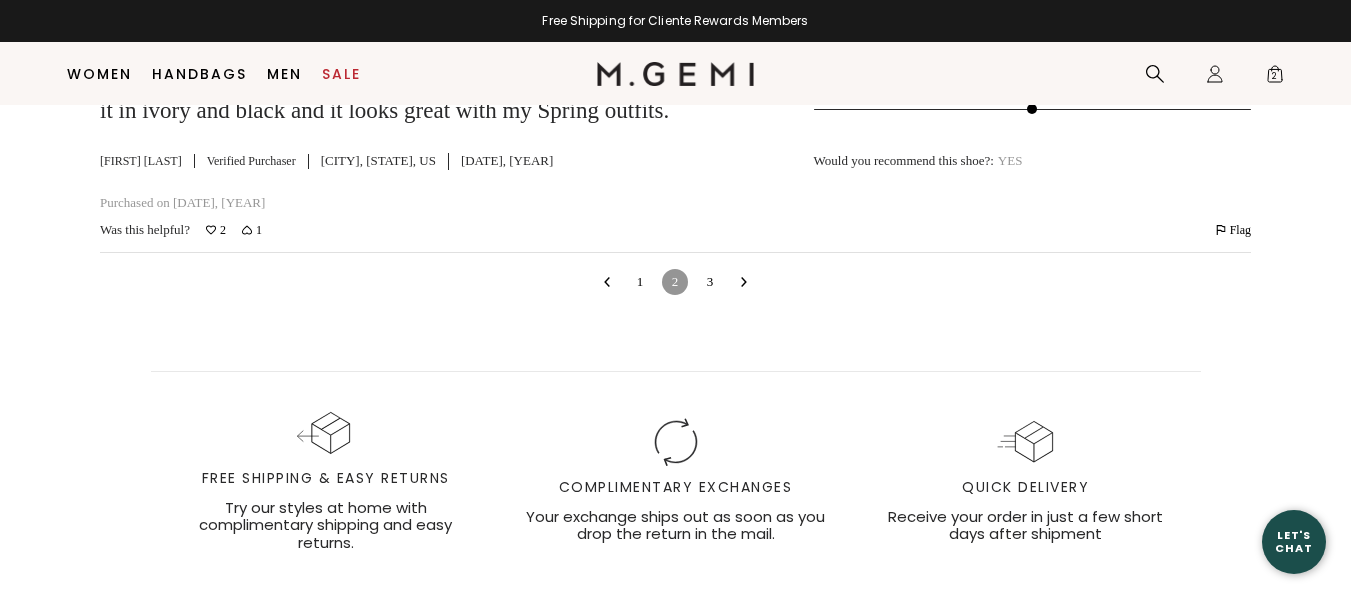 click on "3" at bounding box center (710, 282) 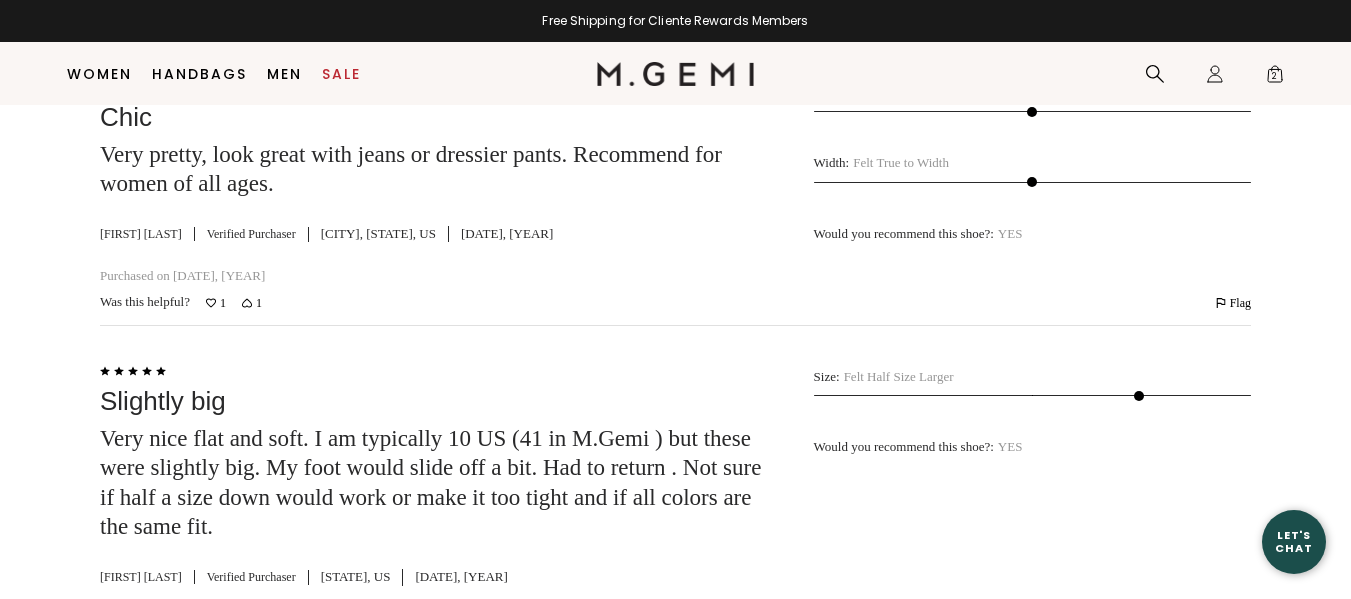 scroll, scrollTop: 3118, scrollLeft: 0, axis: vertical 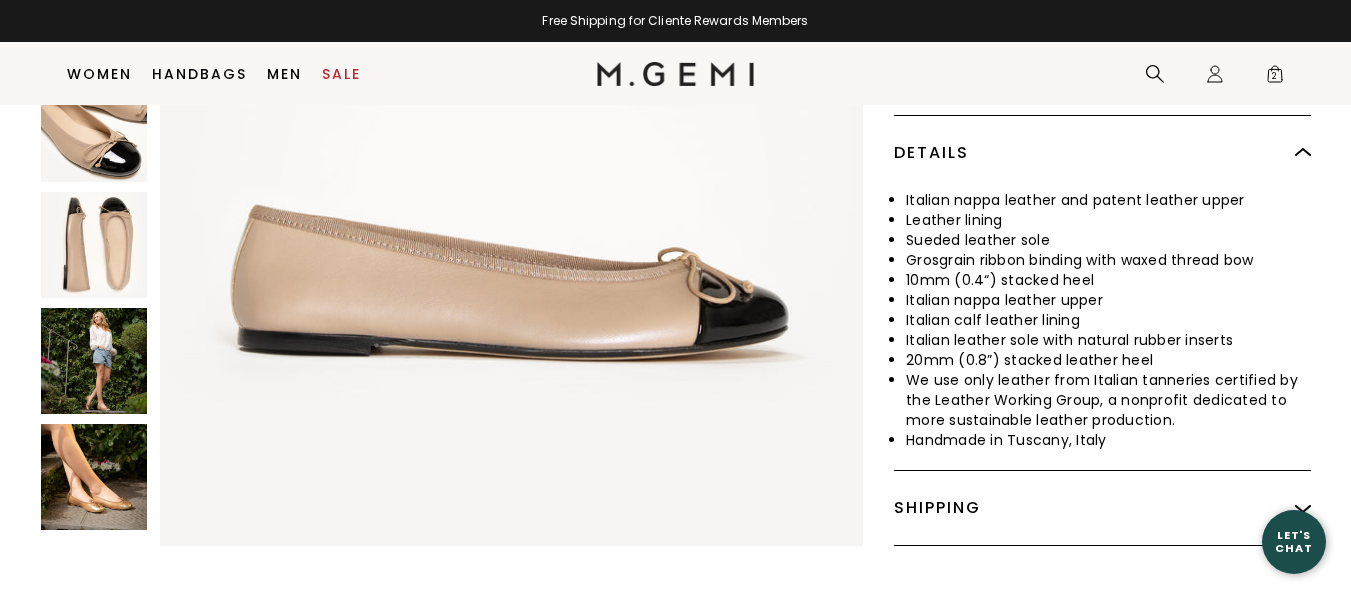 click at bounding box center [94, 245] 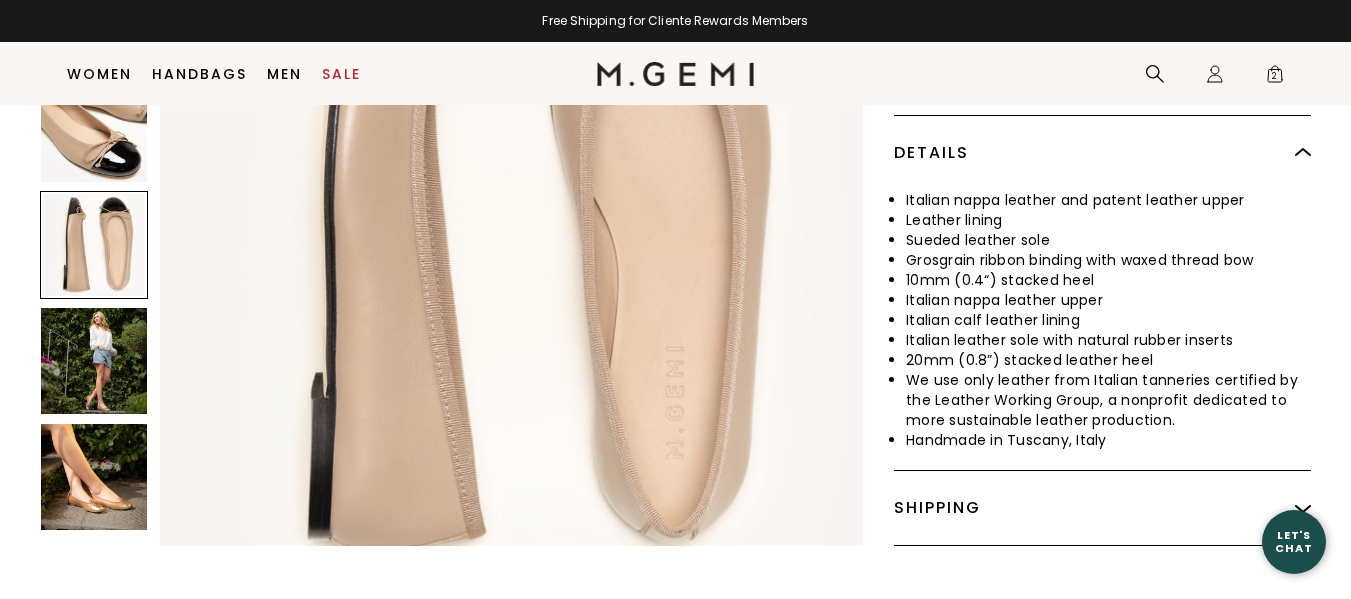 scroll, scrollTop: 2124, scrollLeft: 0, axis: vertical 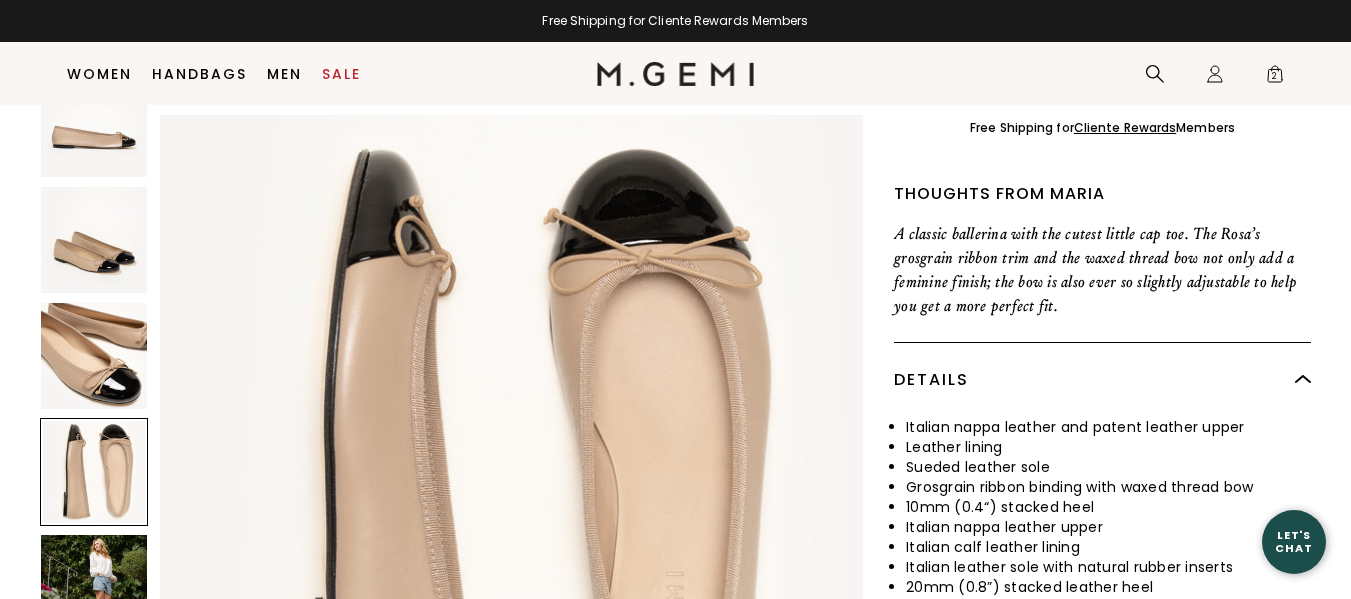 click at bounding box center (94, 588) 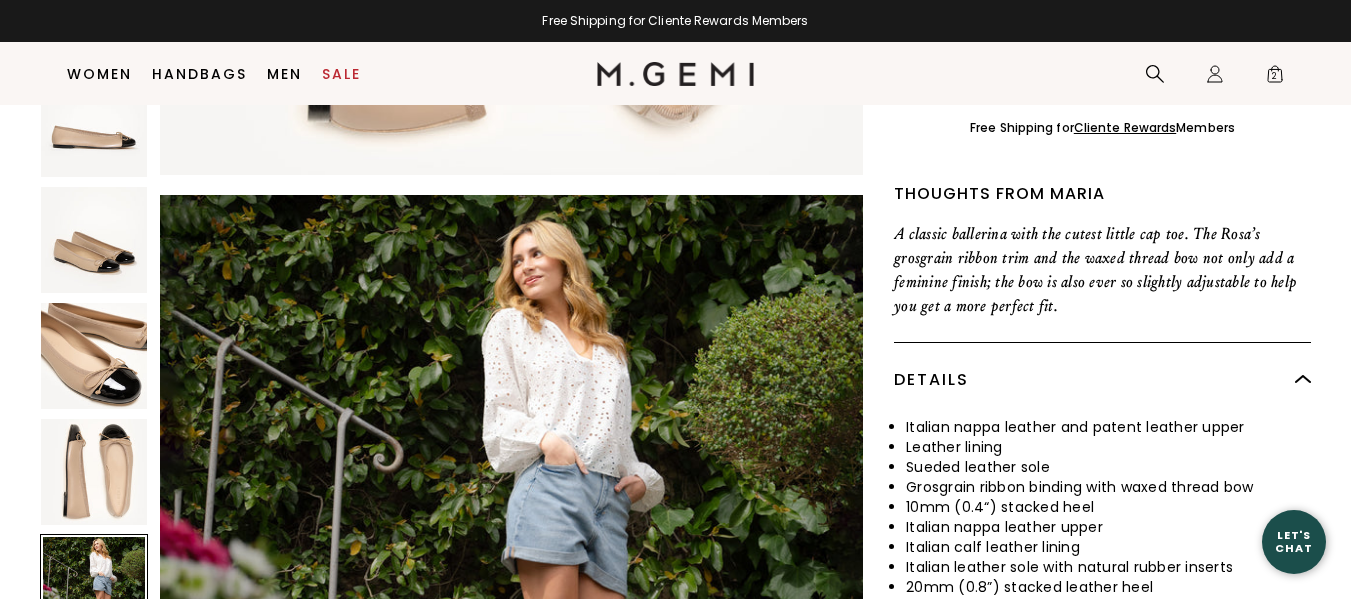 scroll, scrollTop: 2832, scrollLeft: 0, axis: vertical 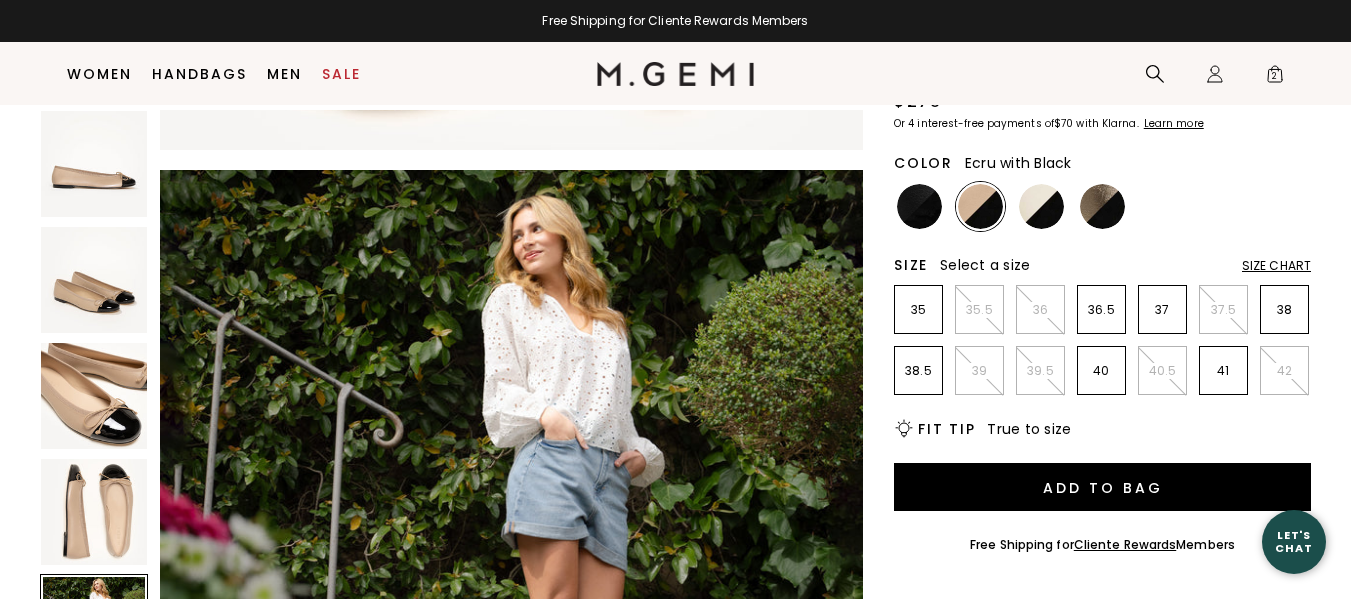 click at bounding box center [1041, 206] 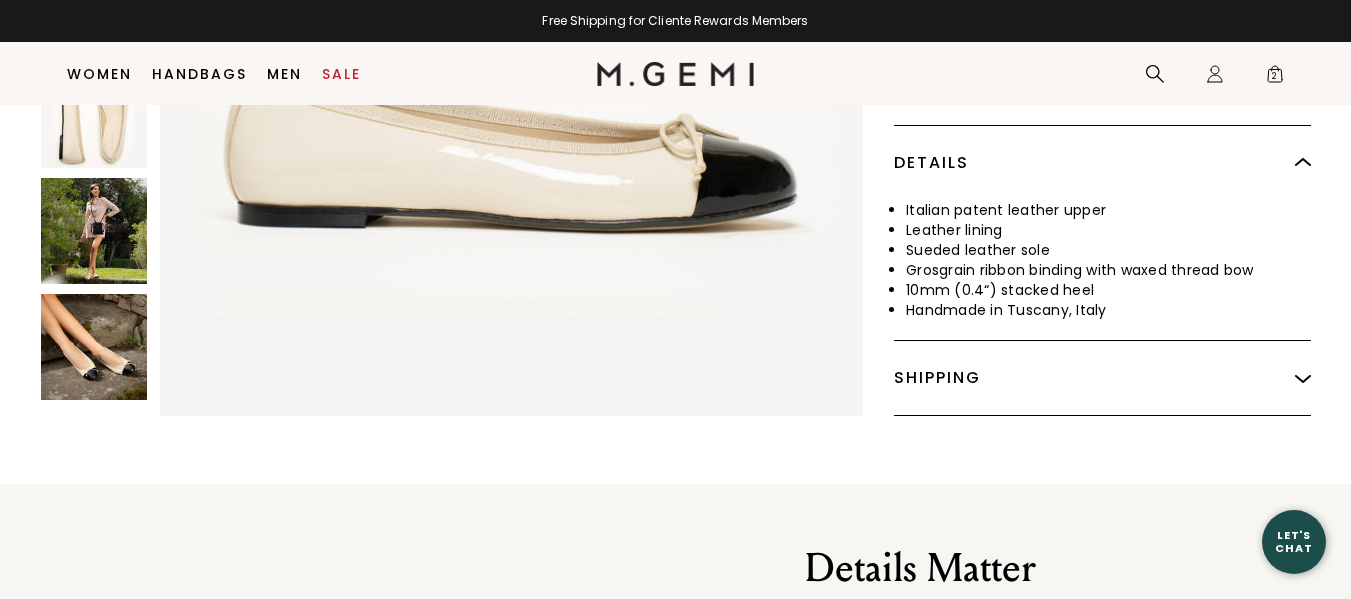 scroll, scrollTop: 833, scrollLeft: 0, axis: vertical 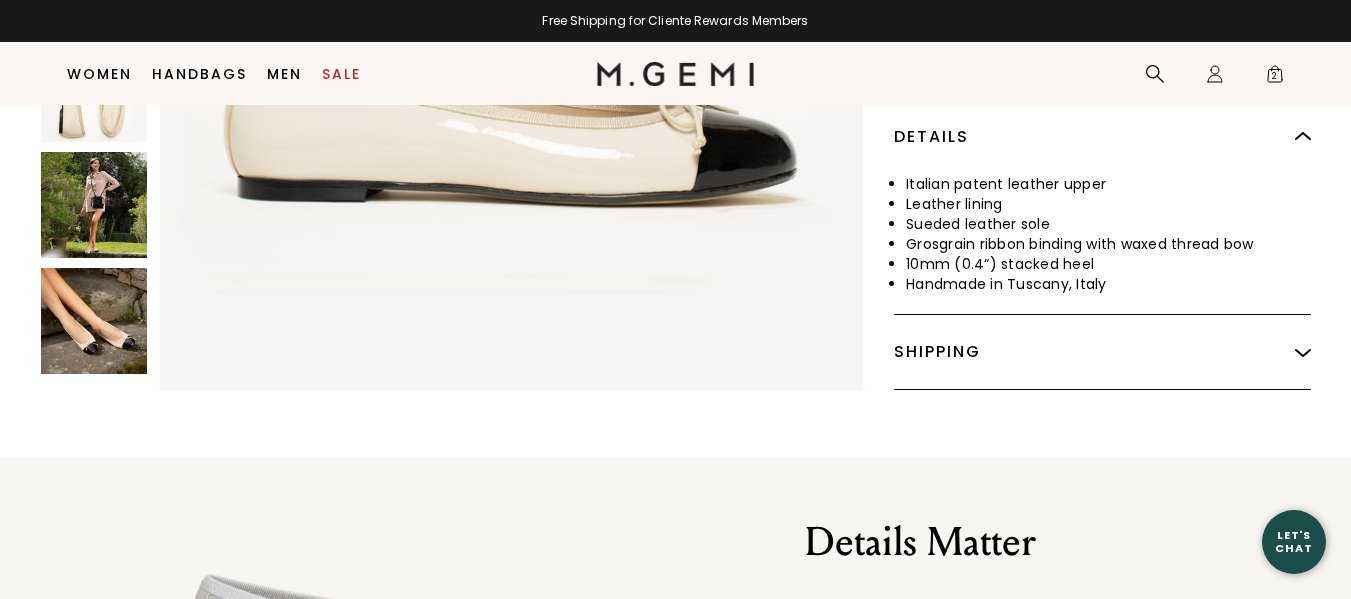 click at bounding box center [94, 321] 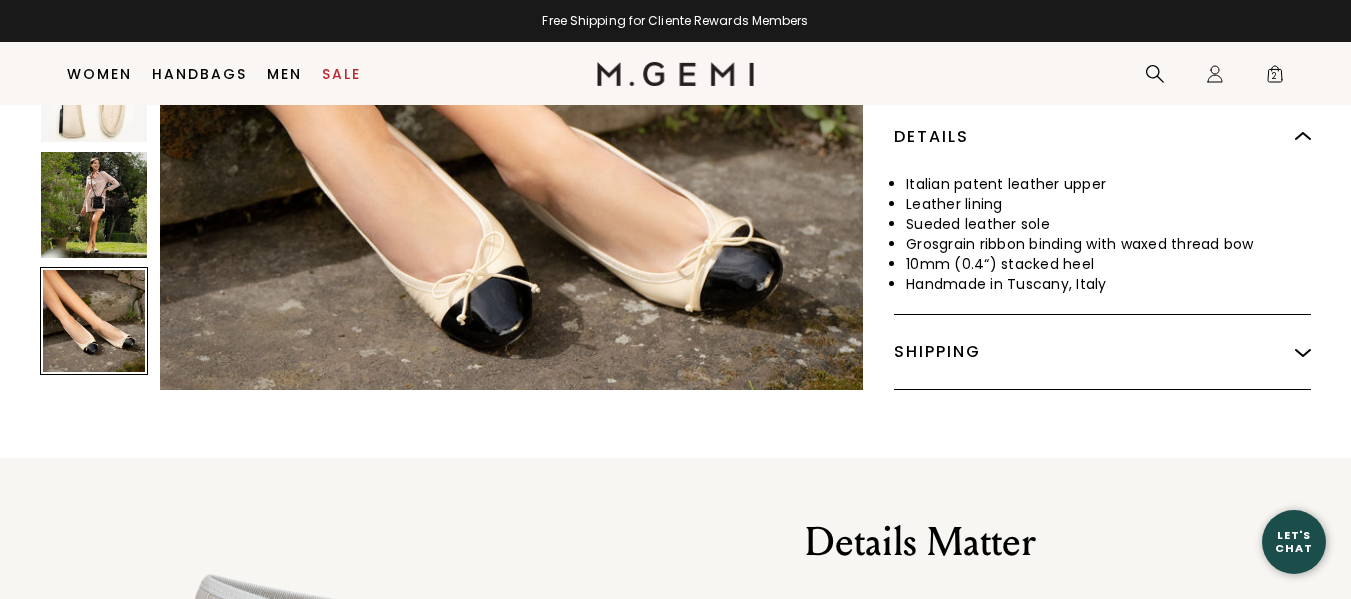 scroll, scrollTop: 3540, scrollLeft: 0, axis: vertical 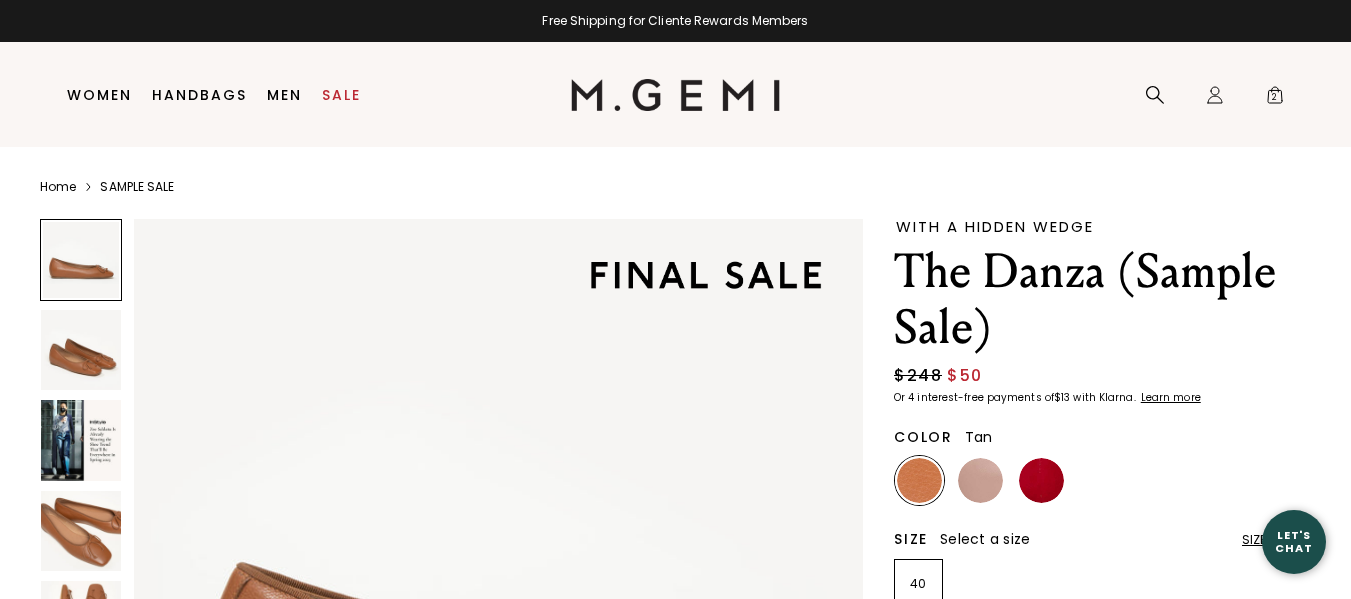 click at bounding box center (81, 260) 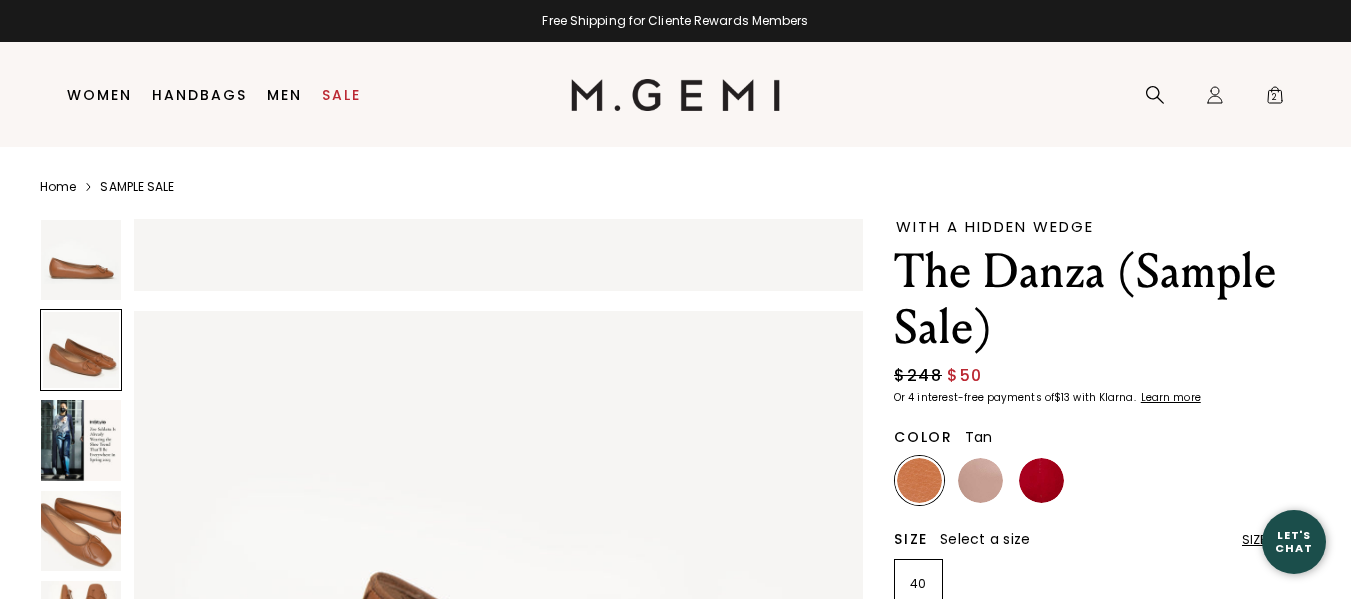 scroll, scrollTop: 734, scrollLeft: 0, axis: vertical 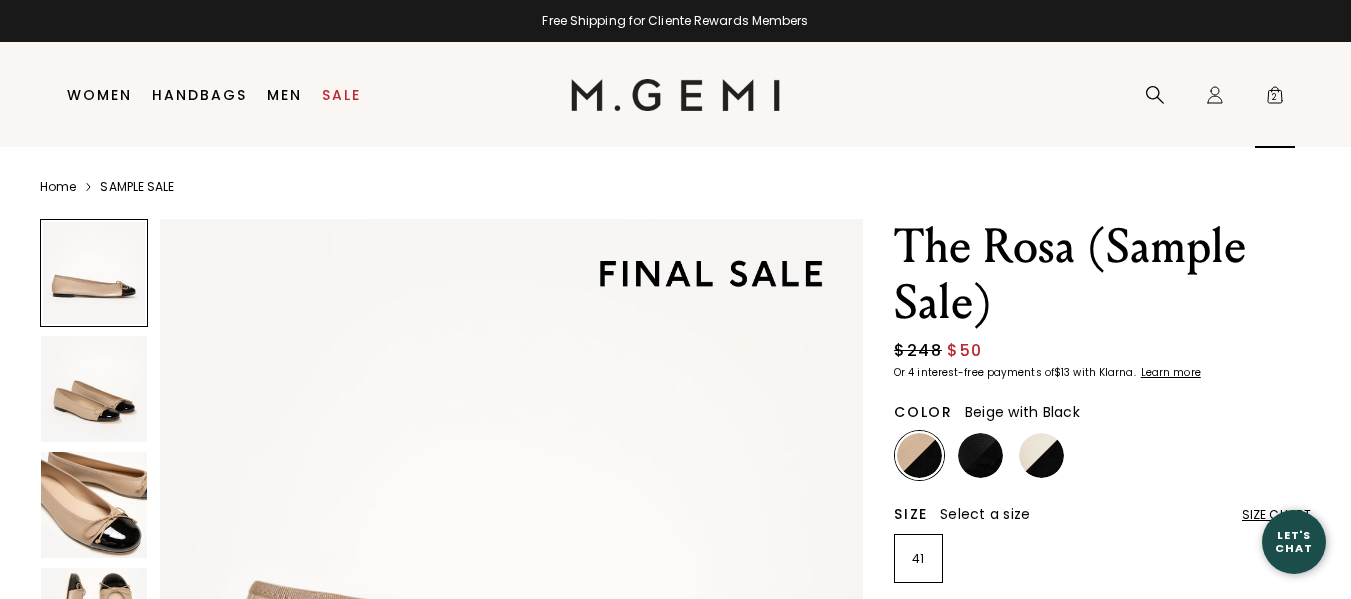 click on "2" at bounding box center (1275, 99) 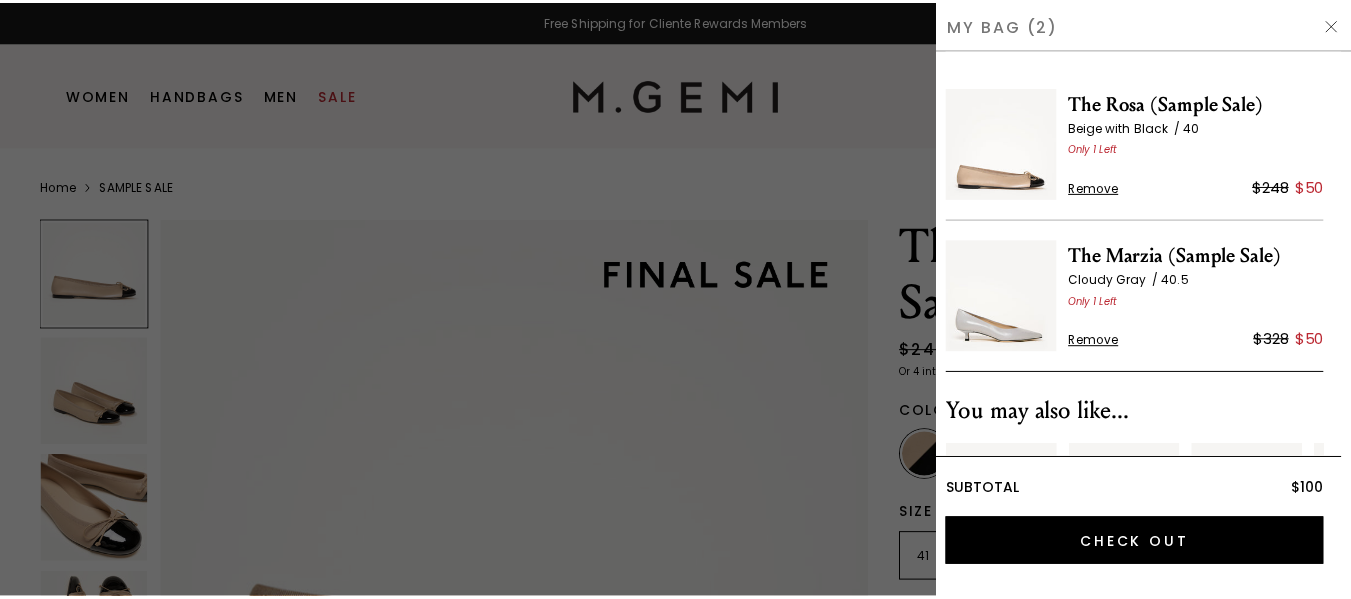 scroll, scrollTop: 0, scrollLeft: 0, axis: both 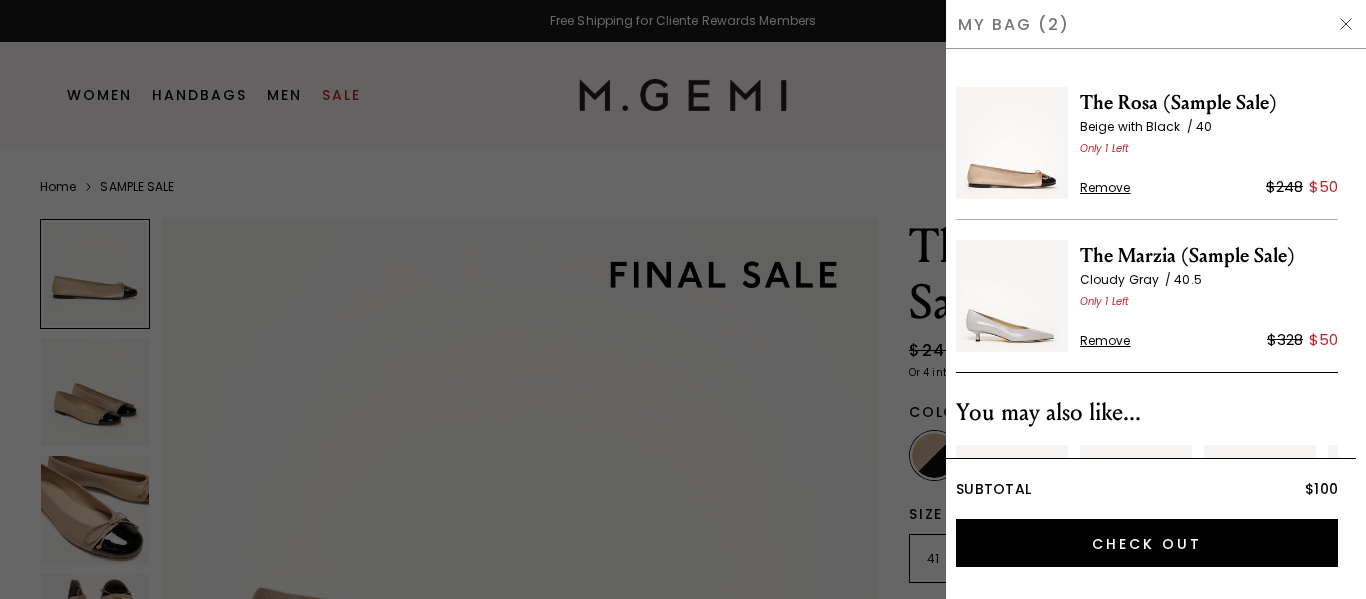 click at bounding box center (1346, 24) 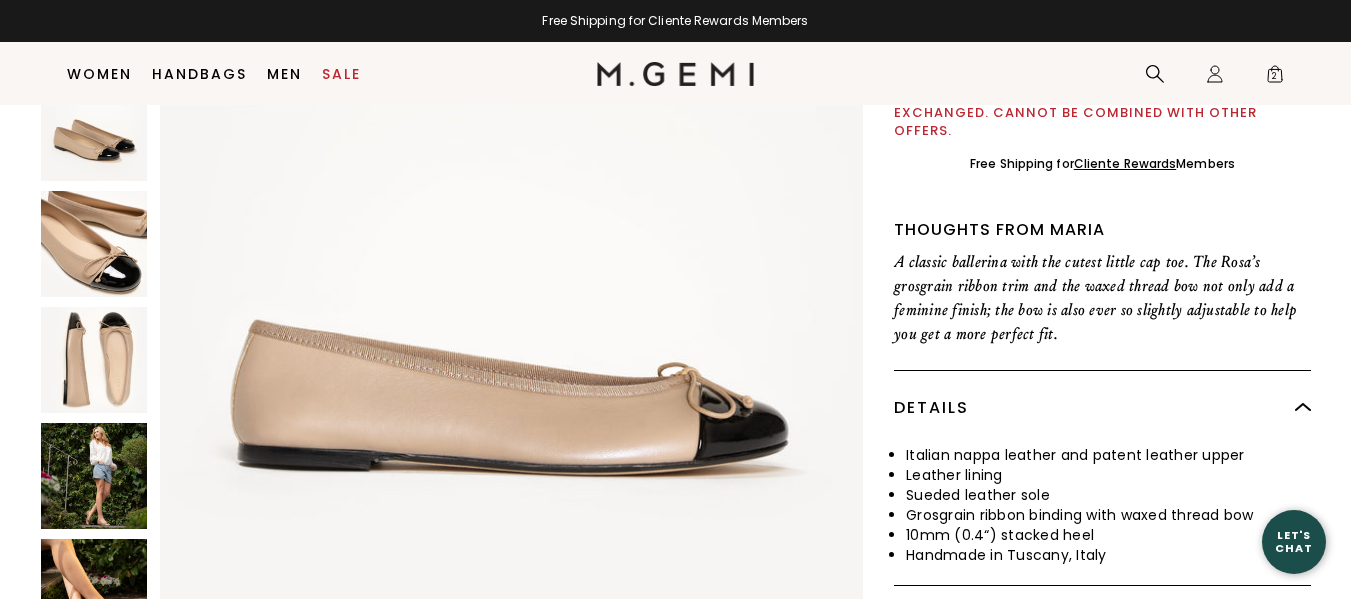 scroll, scrollTop: 618, scrollLeft: 0, axis: vertical 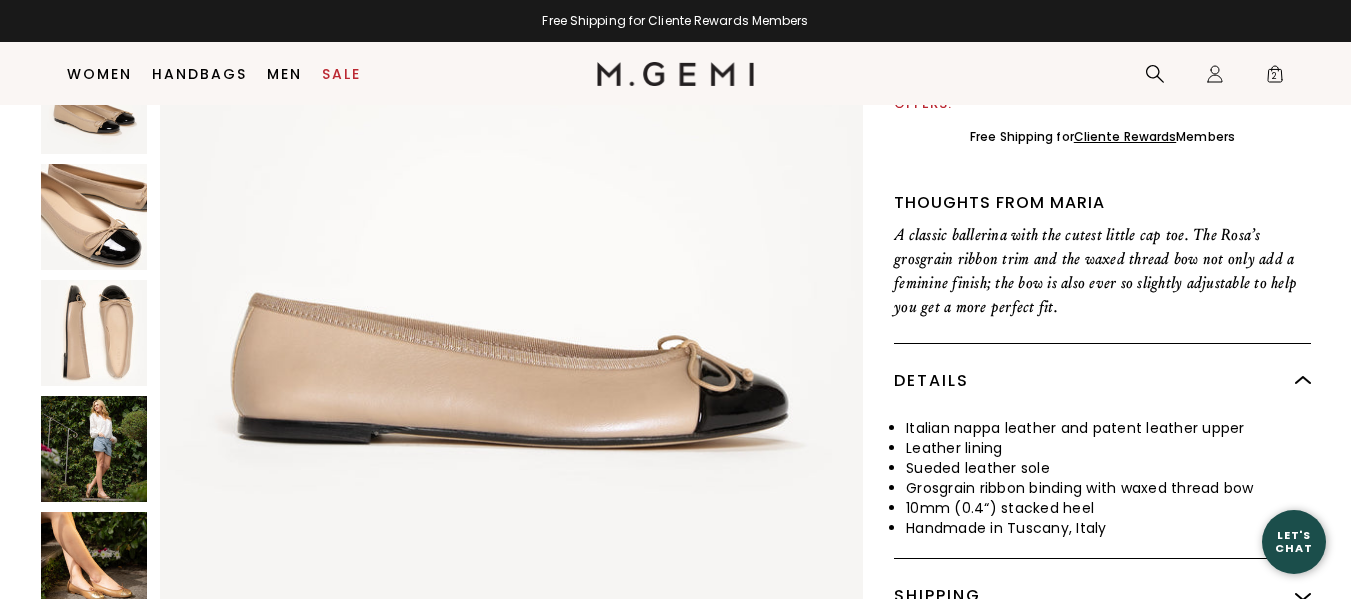 click at bounding box center (94, 333) 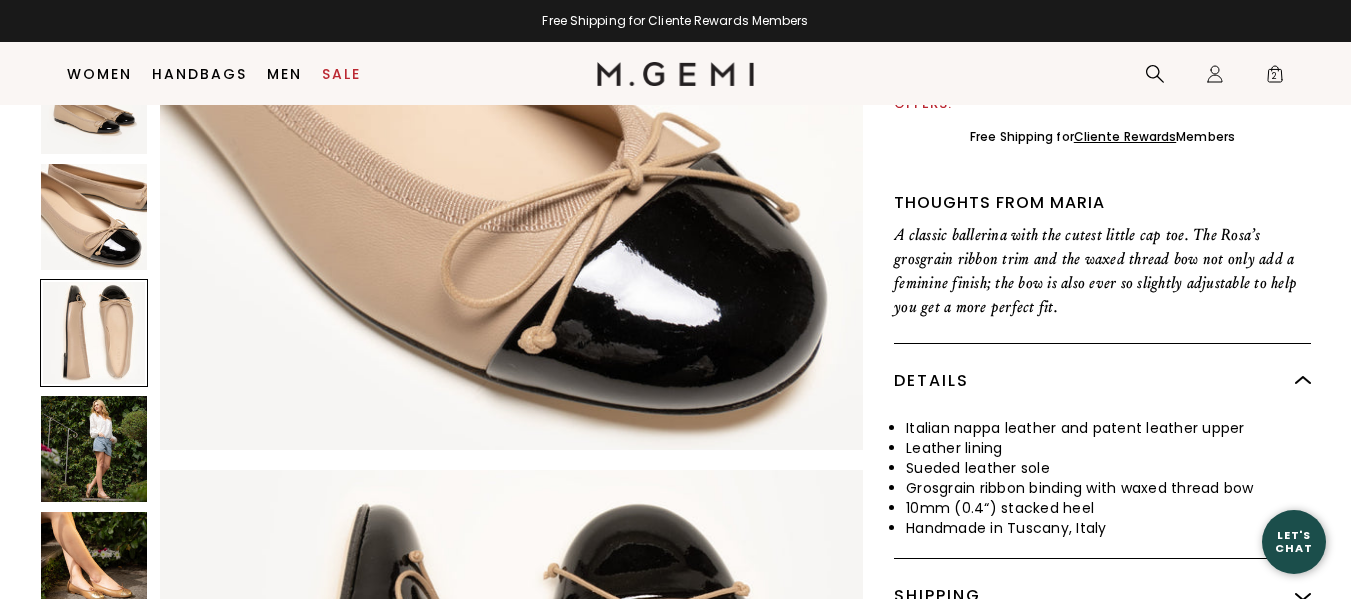 scroll, scrollTop: 2124, scrollLeft: 0, axis: vertical 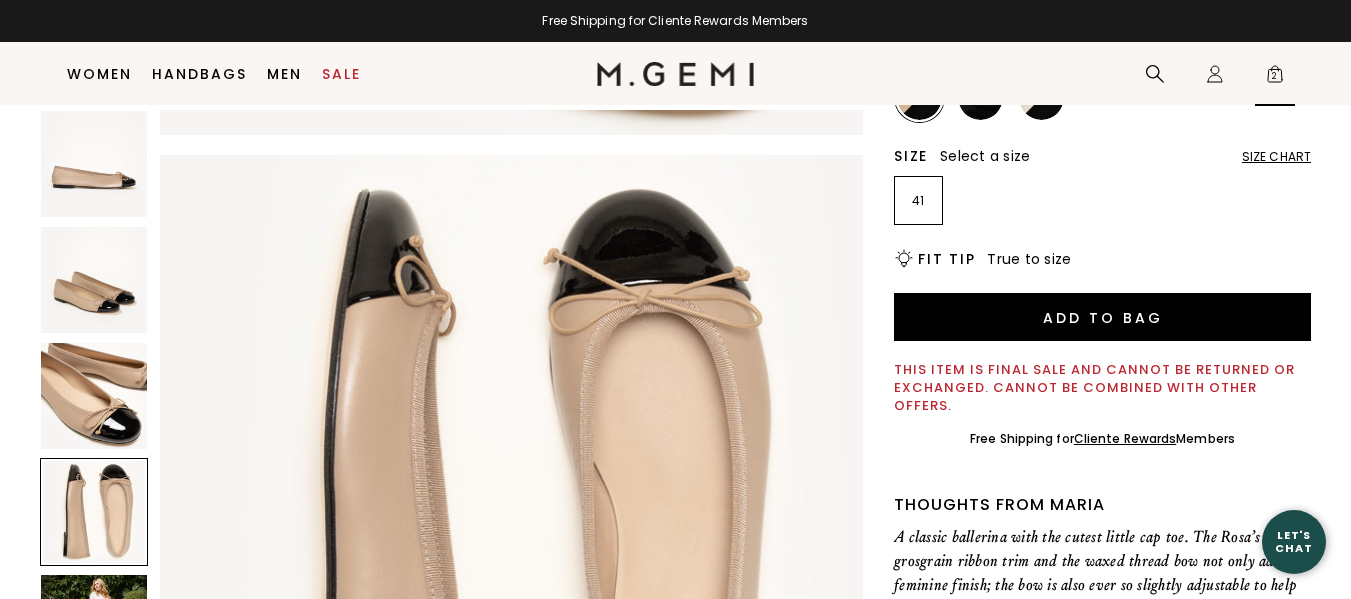 click on "2" at bounding box center [1275, 78] 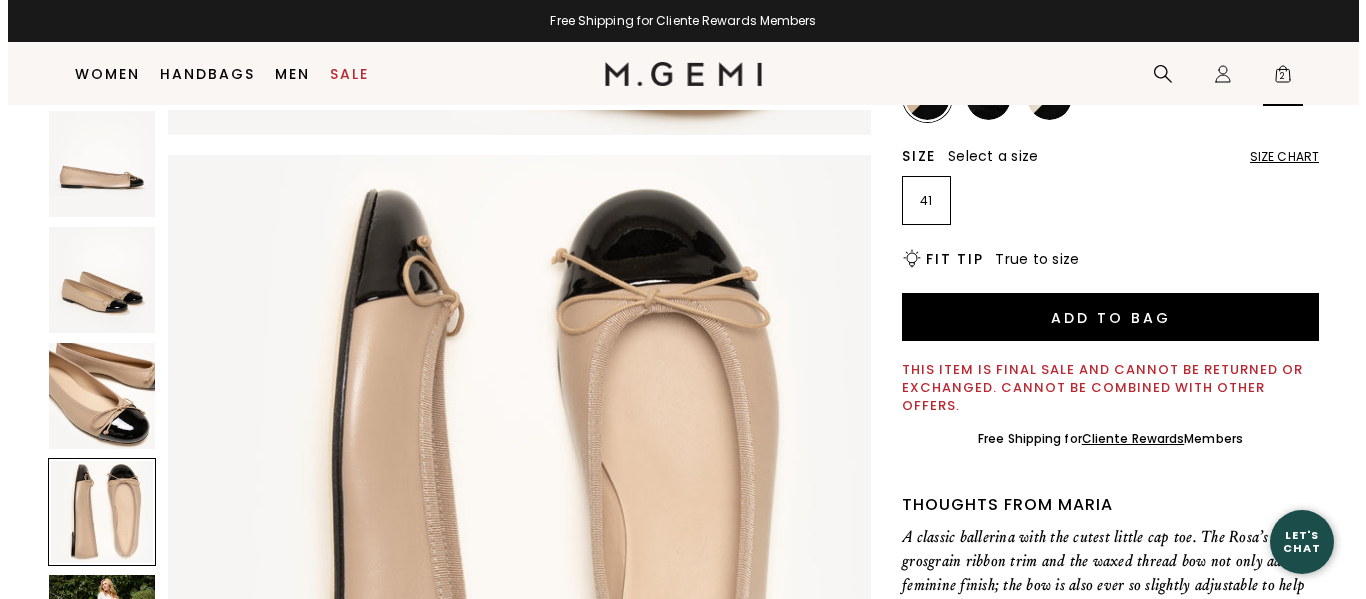 scroll, scrollTop: 0, scrollLeft: 0, axis: both 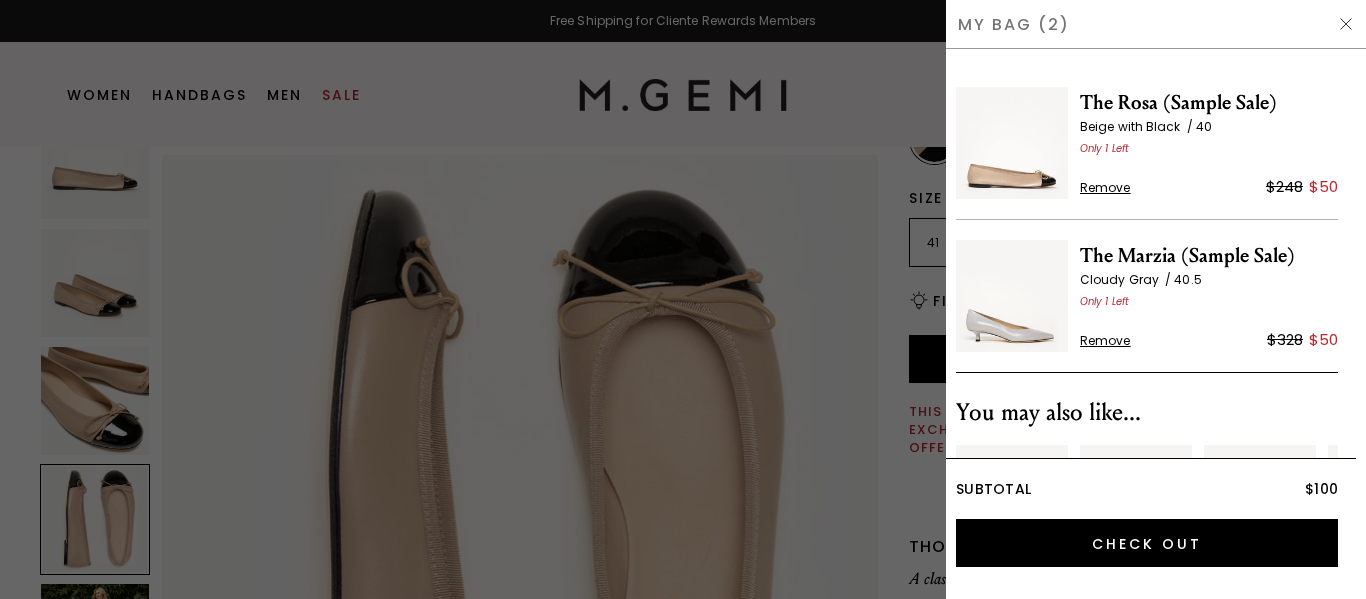 click on "Remove" at bounding box center [1105, 341] 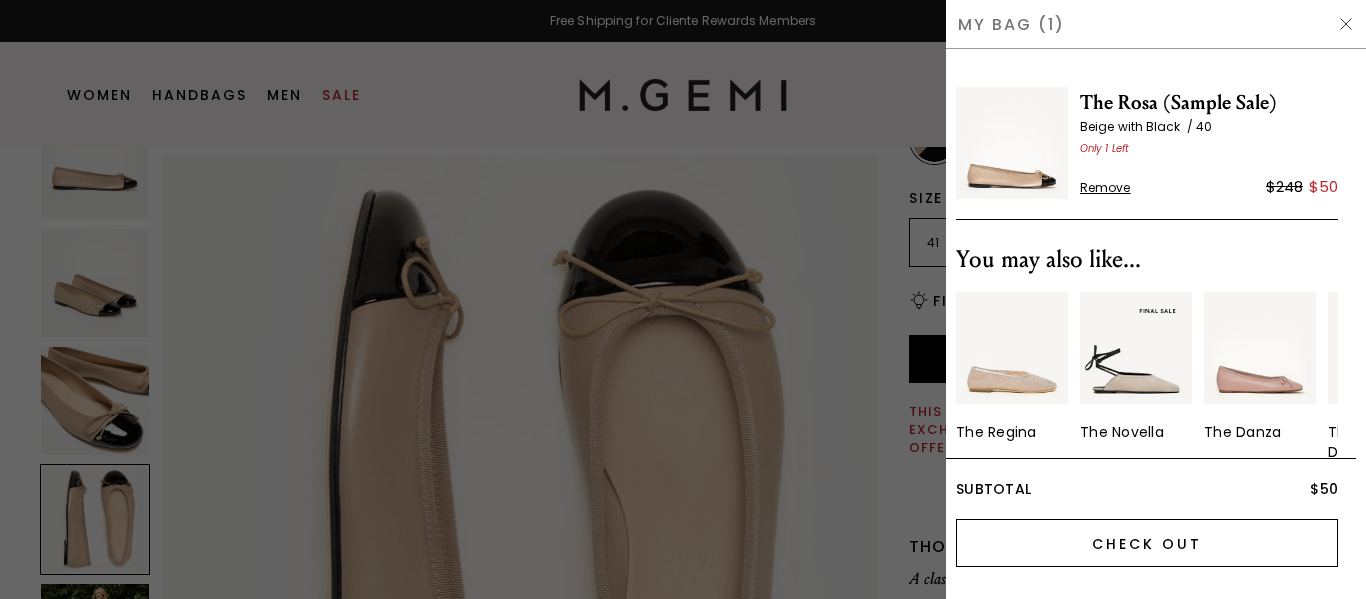 click on "Check Out" at bounding box center [1147, 543] 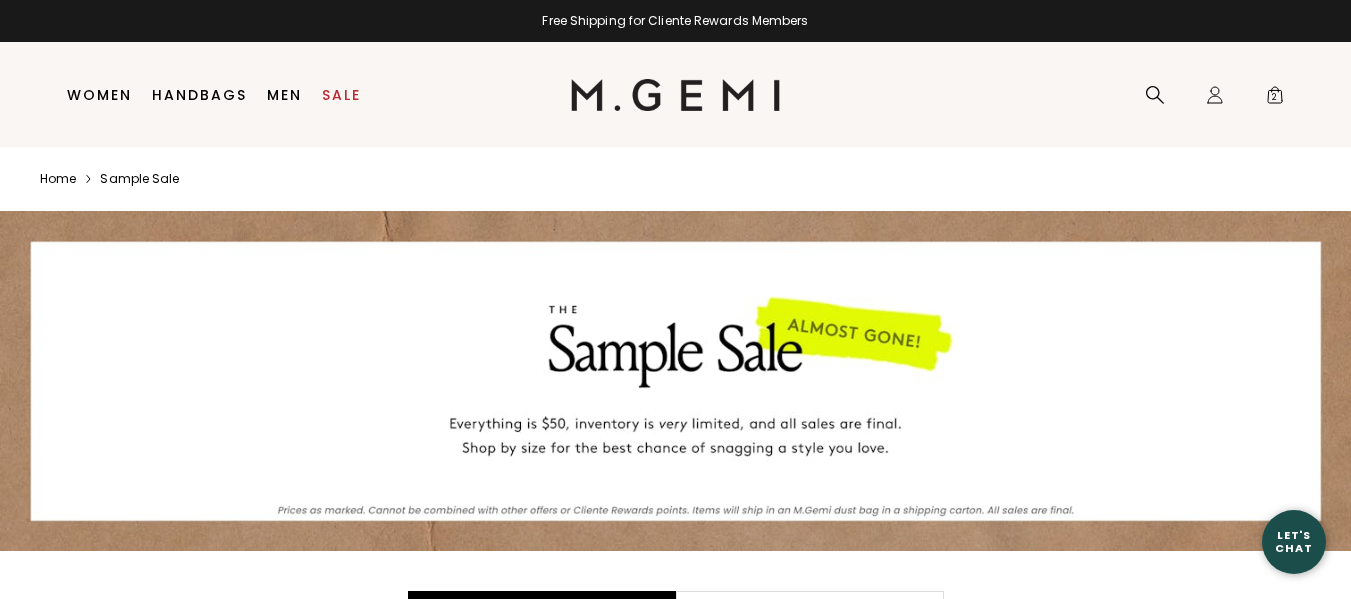 scroll, scrollTop: 0, scrollLeft: 0, axis: both 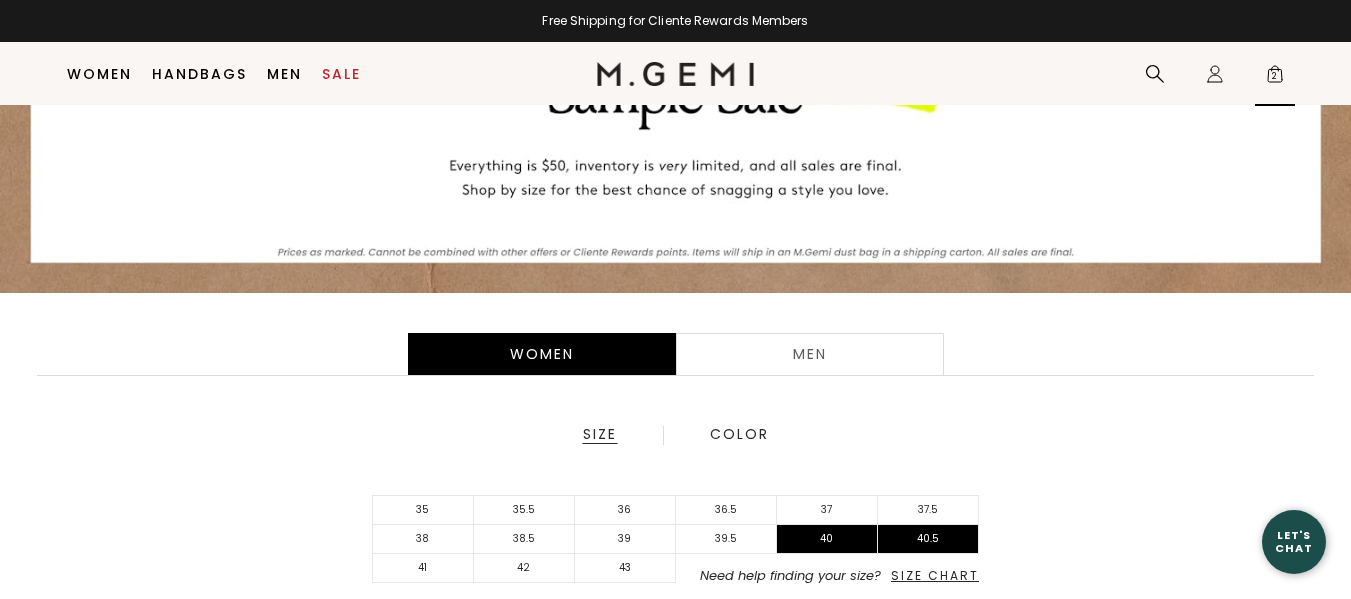 click on "2" at bounding box center (1275, 78) 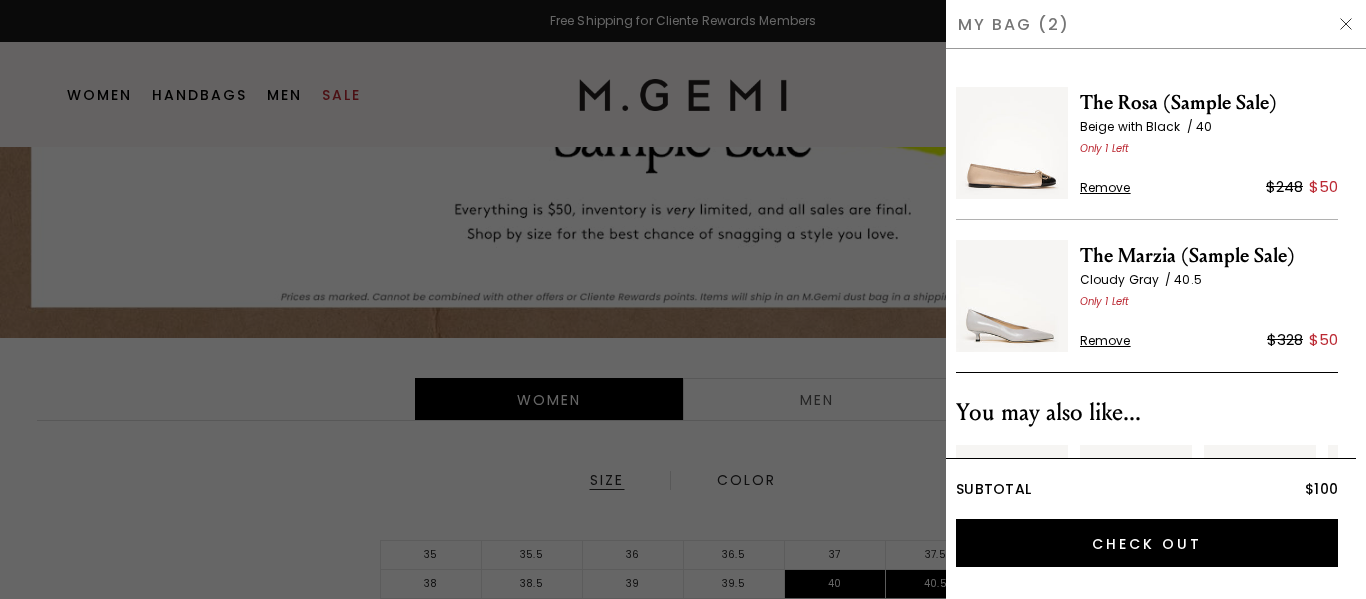 scroll, scrollTop: 0, scrollLeft: 0, axis: both 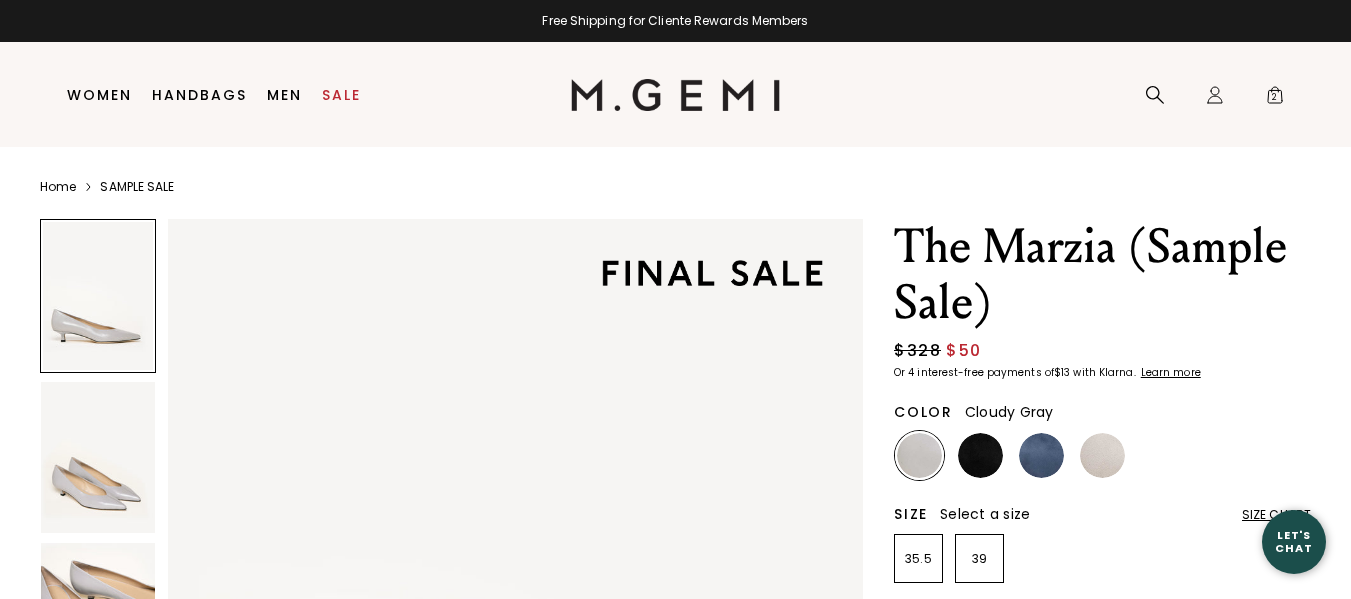 click on "SAMPLE SALE" at bounding box center [137, 187] 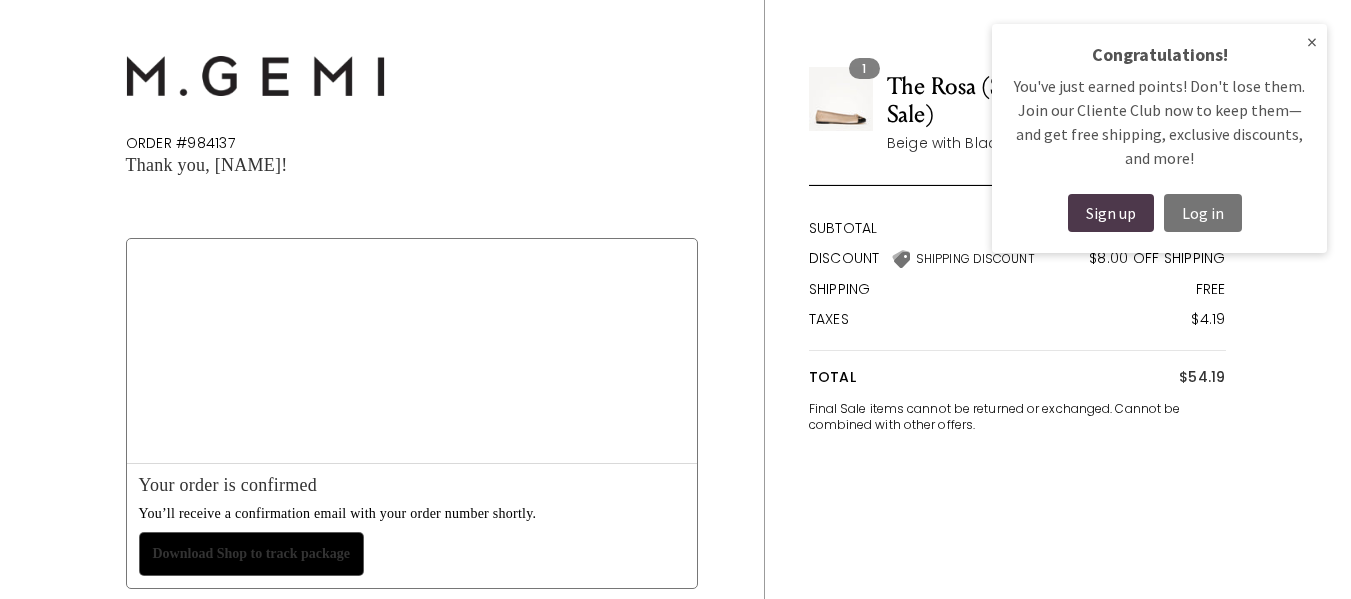 scroll, scrollTop: 0, scrollLeft: 0, axis: both 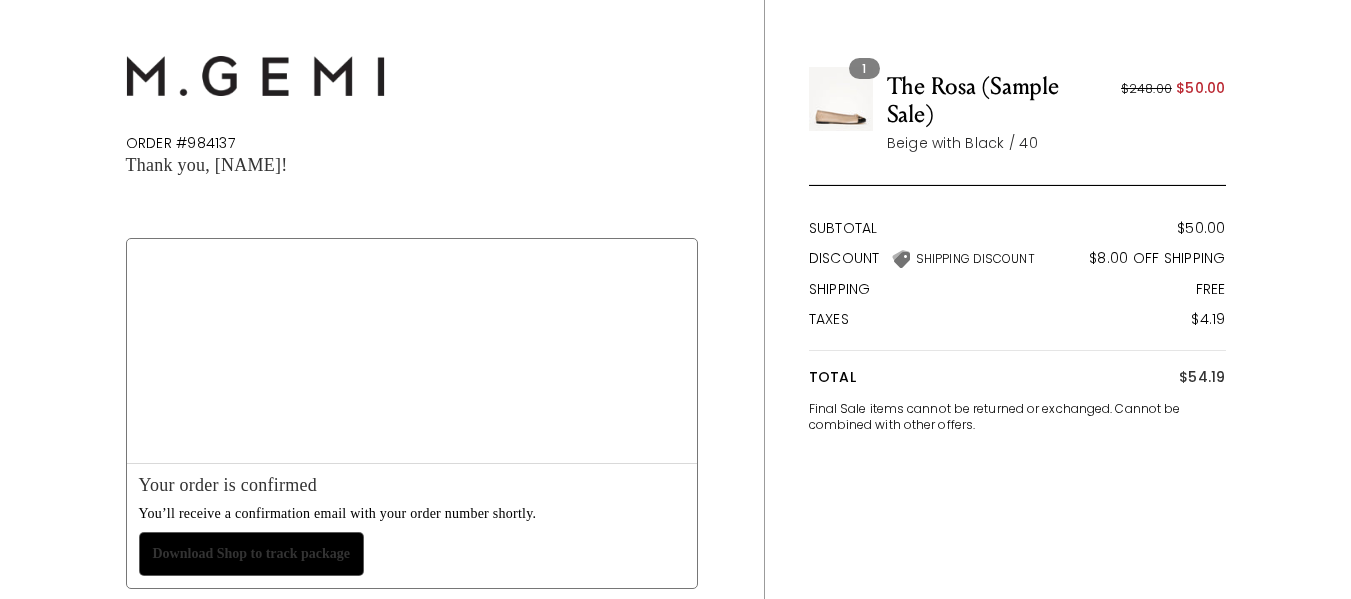 click at bounding box center [255, 76] 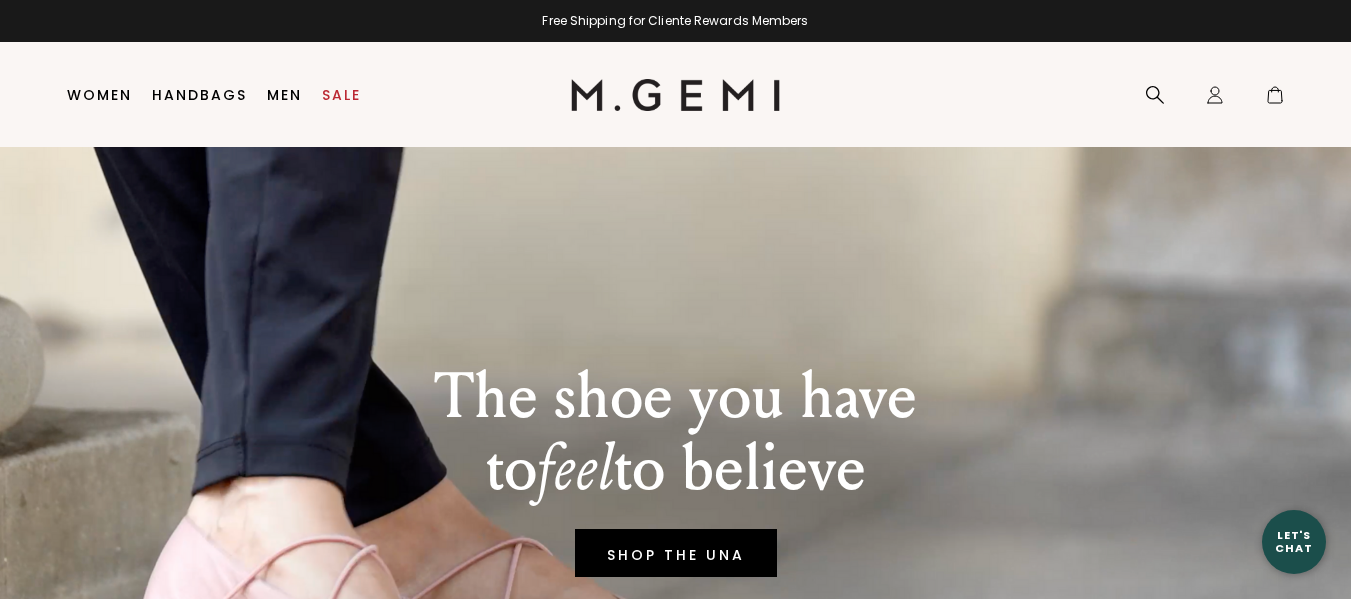 scroll, scrollTop: 0, scrollLeft: 0, axis: both 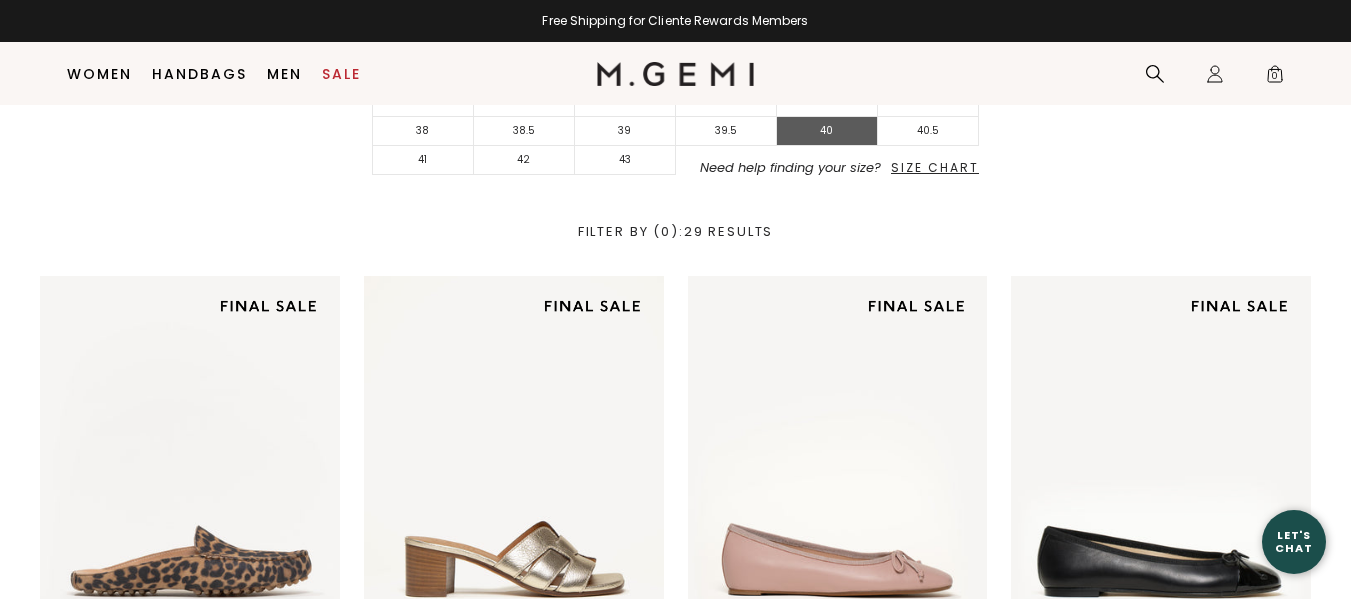 click on "40" at bounding box center (827, 131) 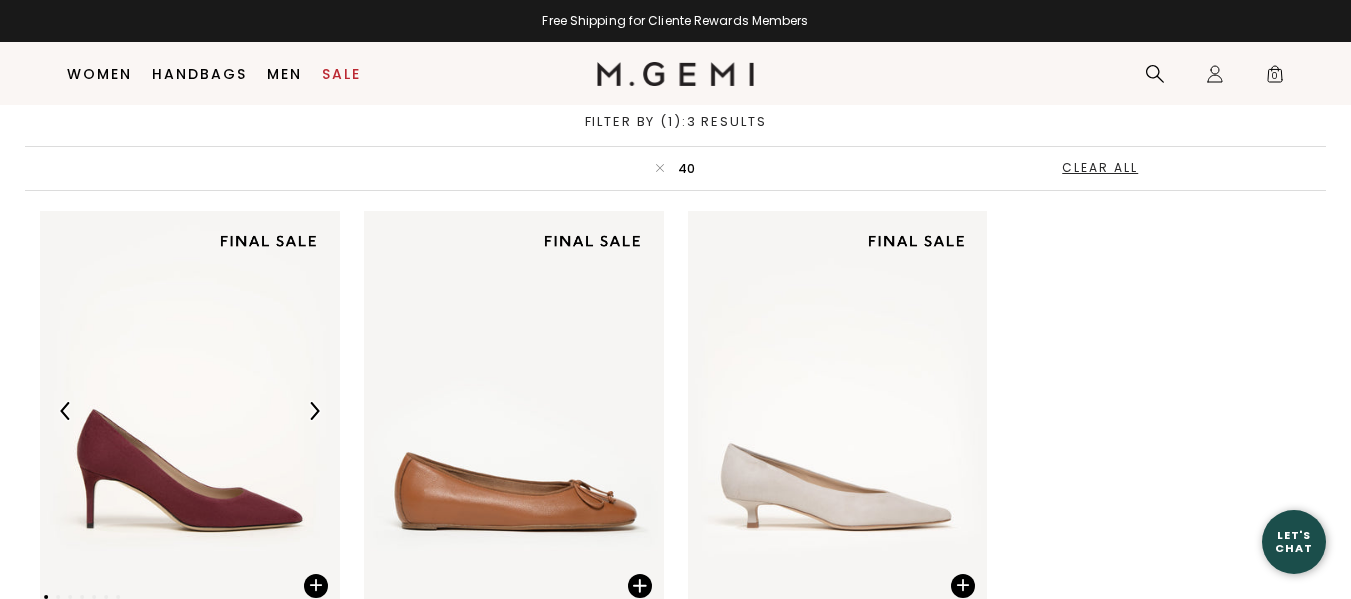 scroll, scrollTop: 716, scrollLeft: 0, axis: vertical 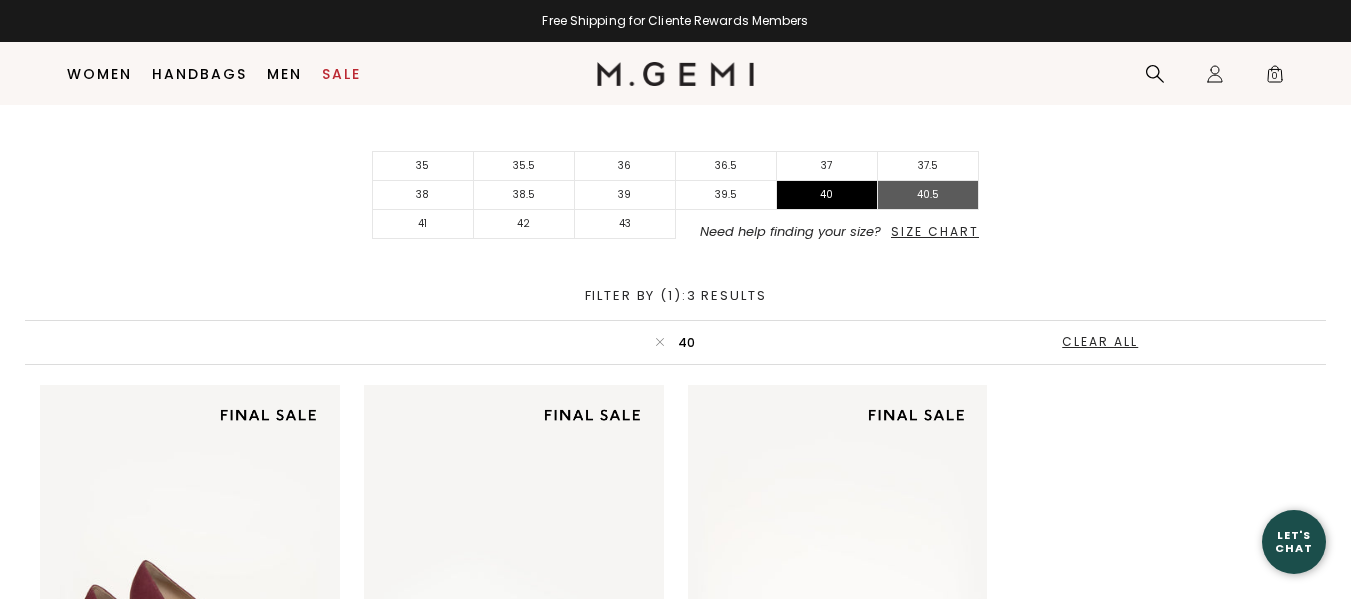 click on "40.5" at bounding box center [928, 195] 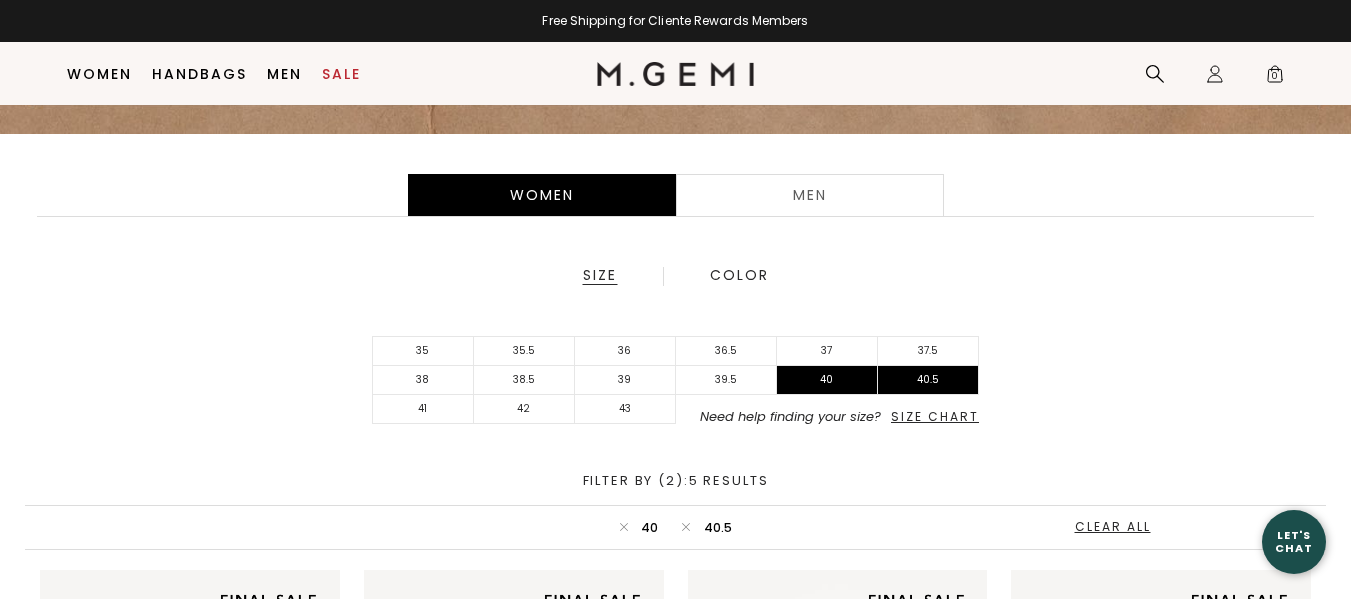 scroll, scrollTop: 85, scrollLeft: 0, axis: vertical 